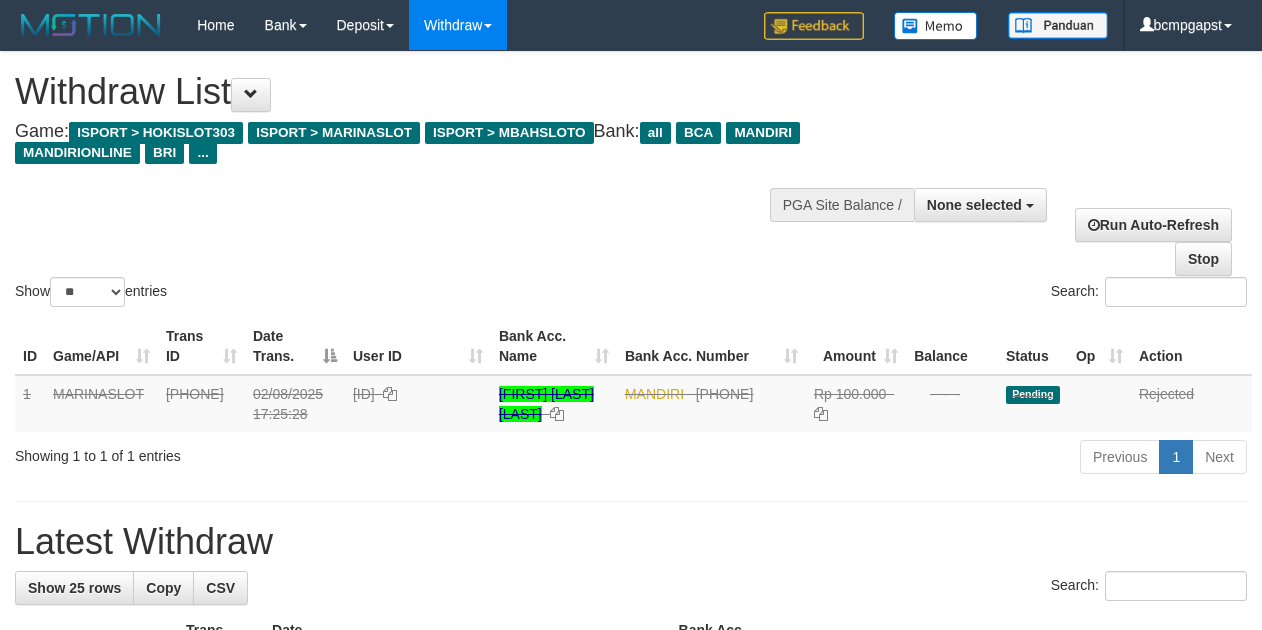 select 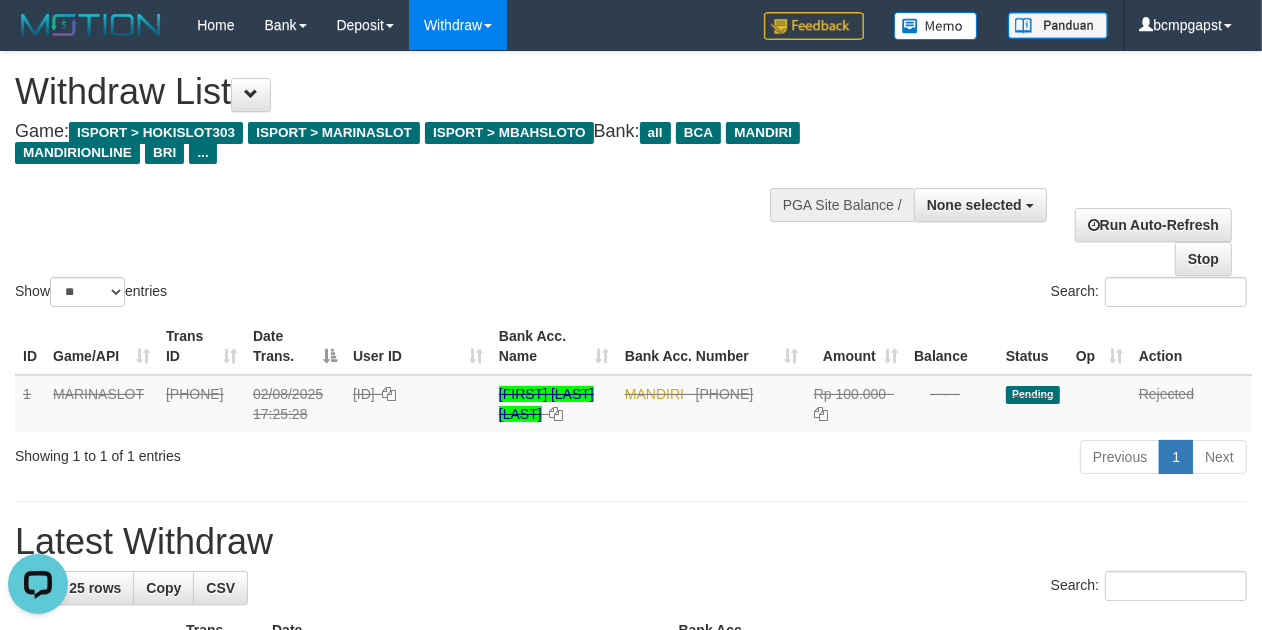 scroll, scrollTop: 0, scrollLeft: 0, axis: both 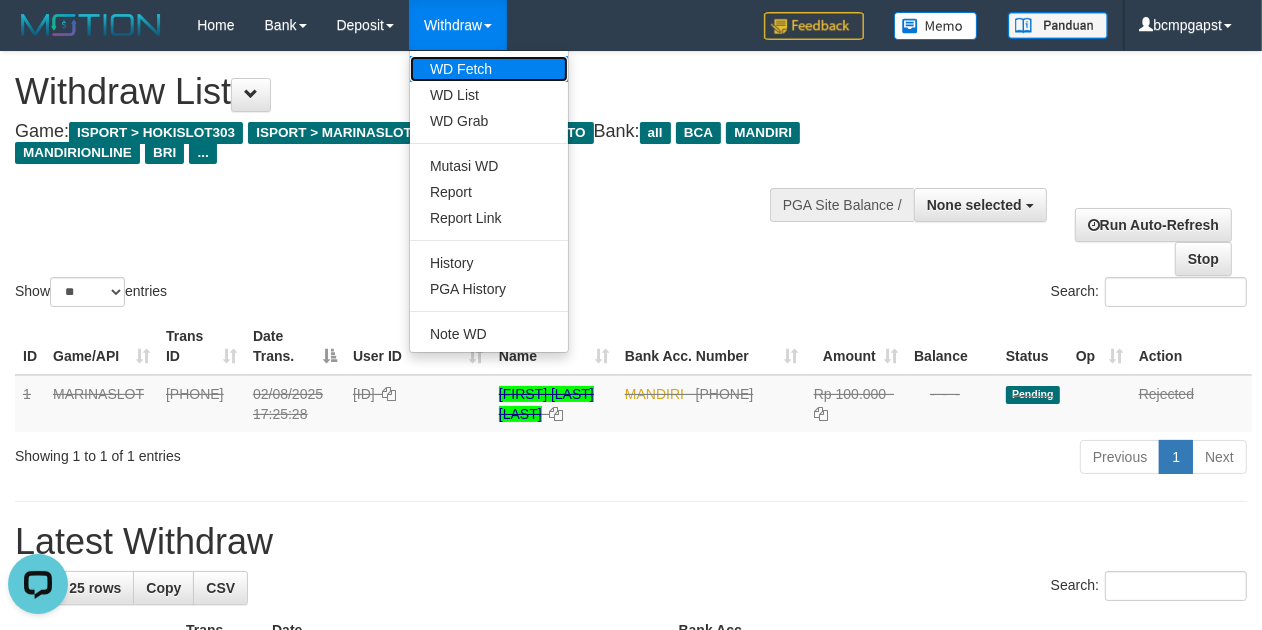 click on "WD Fetch" at bounding box center [489, 69] 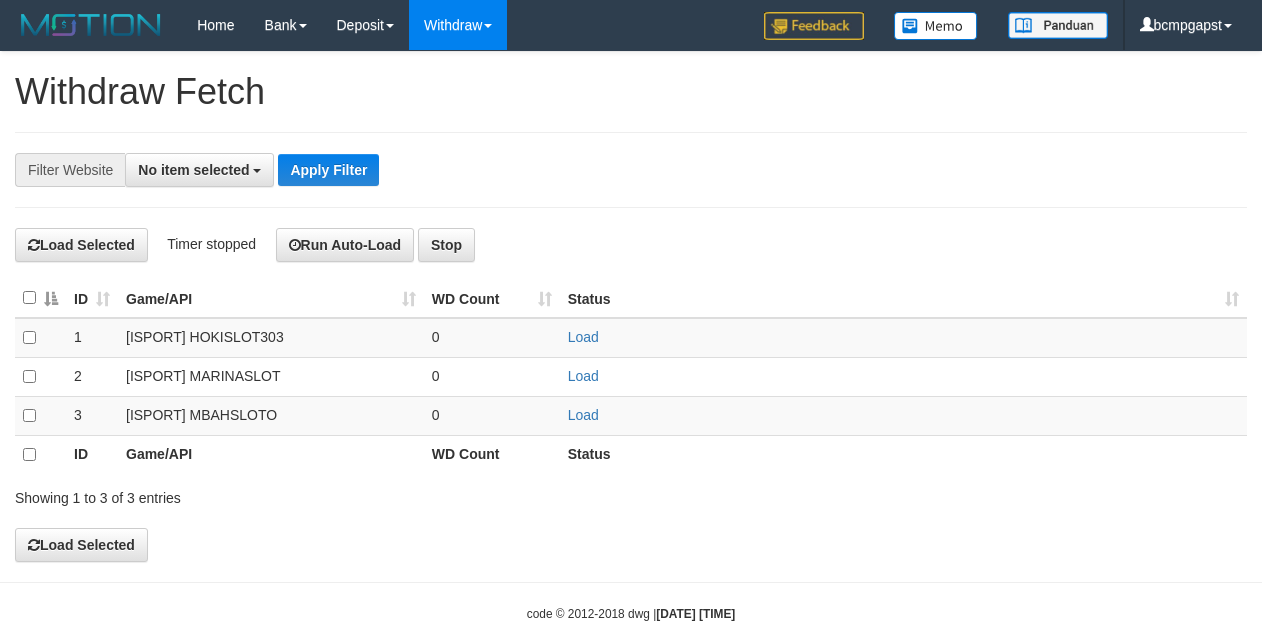 select 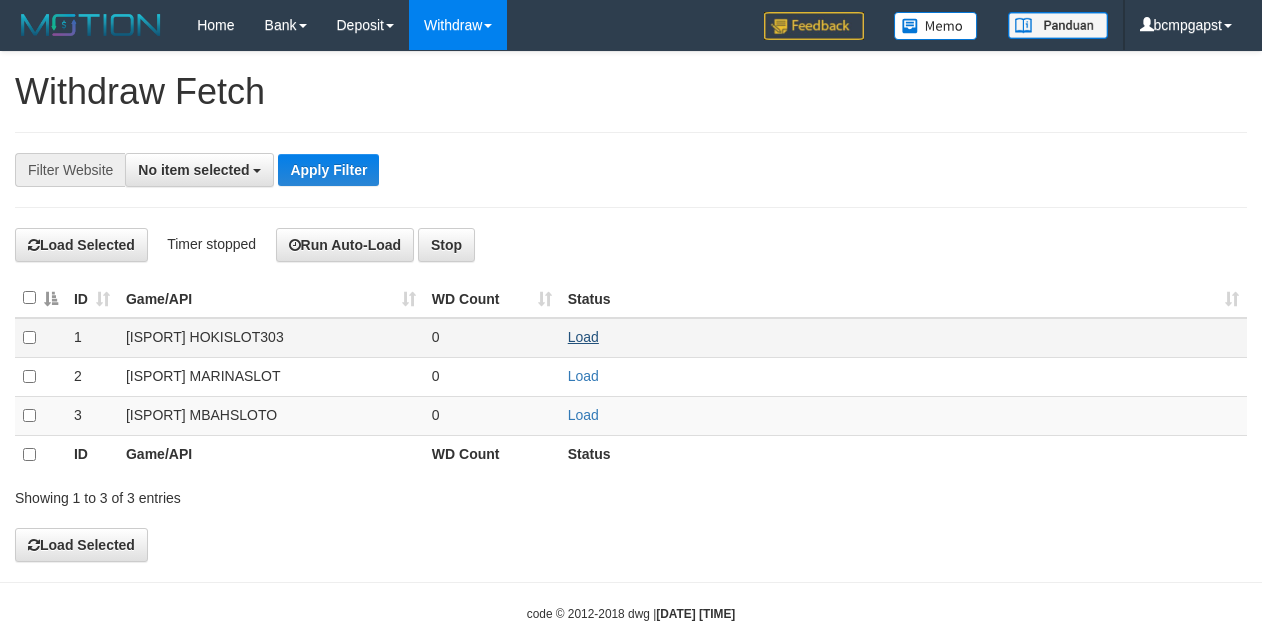 scroll, scrollTop: 0, scrollLeft: 0, axis: both 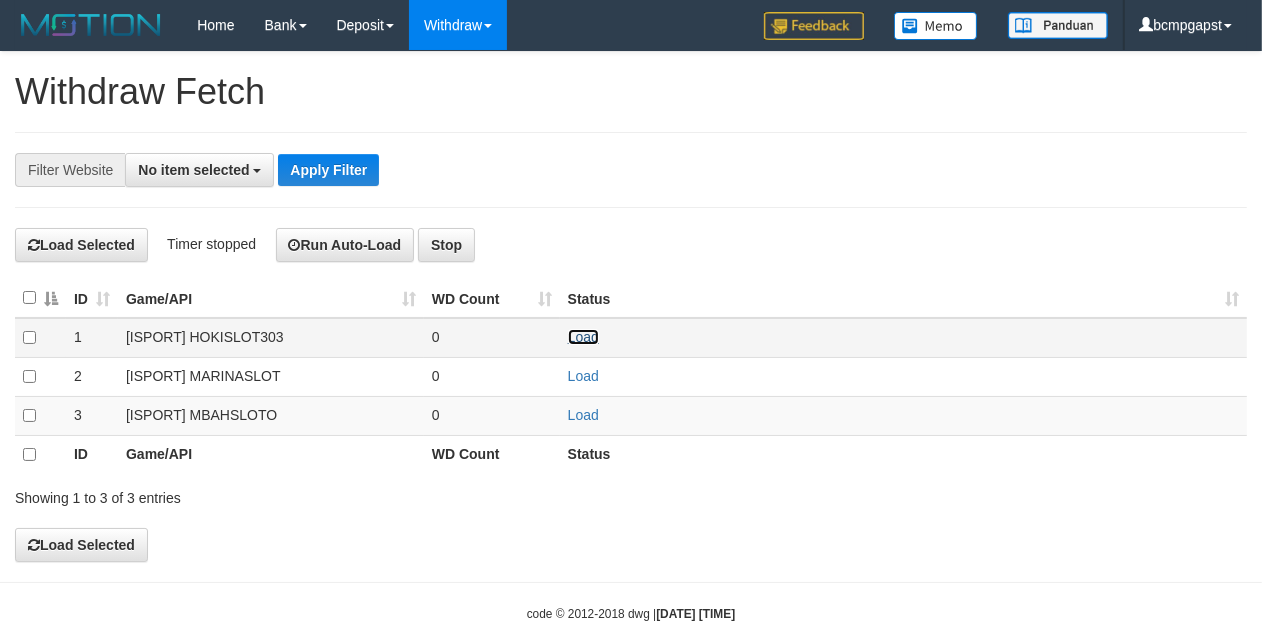 click on "Load" at bounding box center (583, 337) 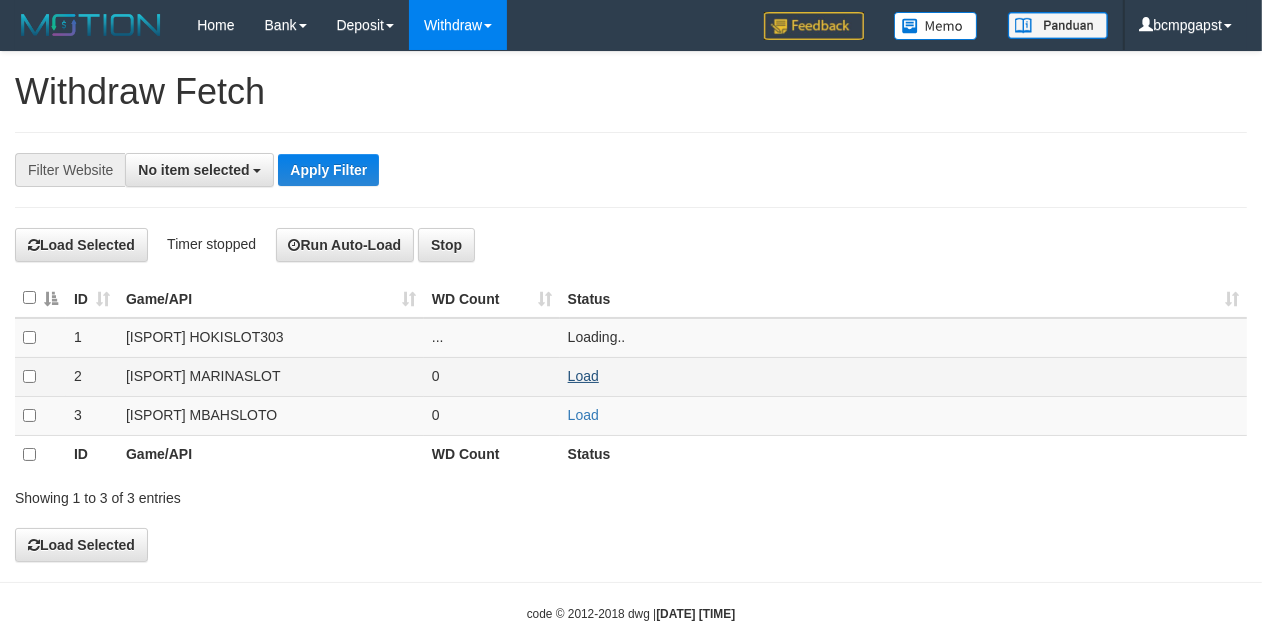 click on "Load" at bounding box center (903, 376) 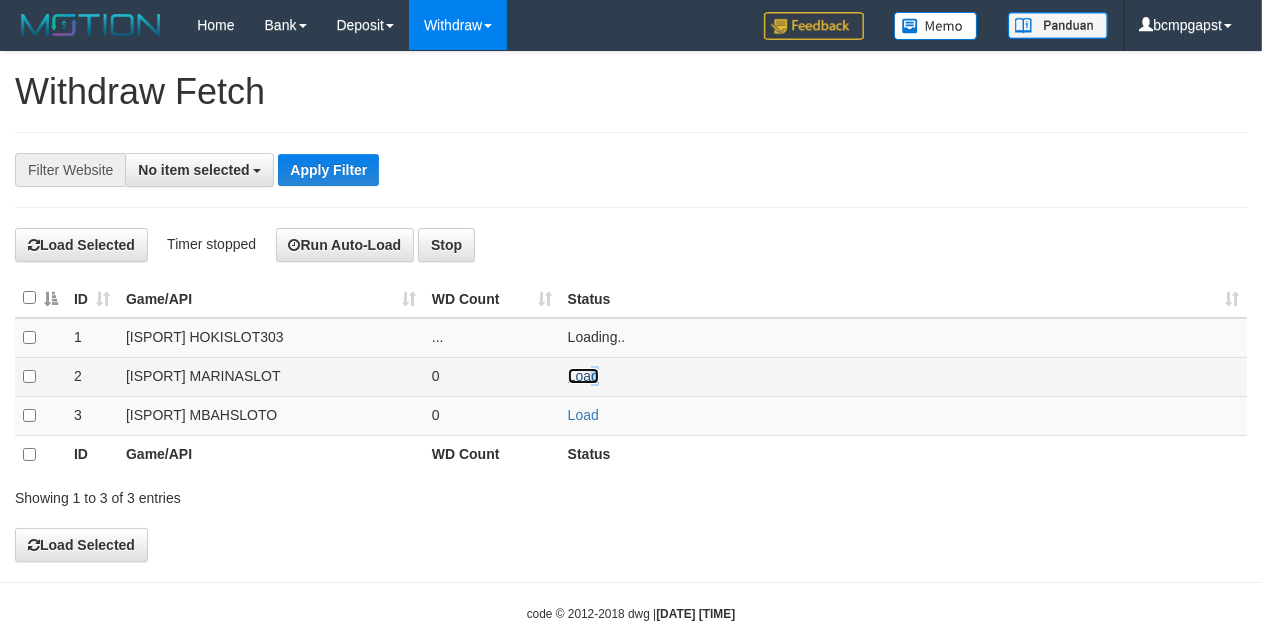 click on "Load" at bounding box center (583, 376) 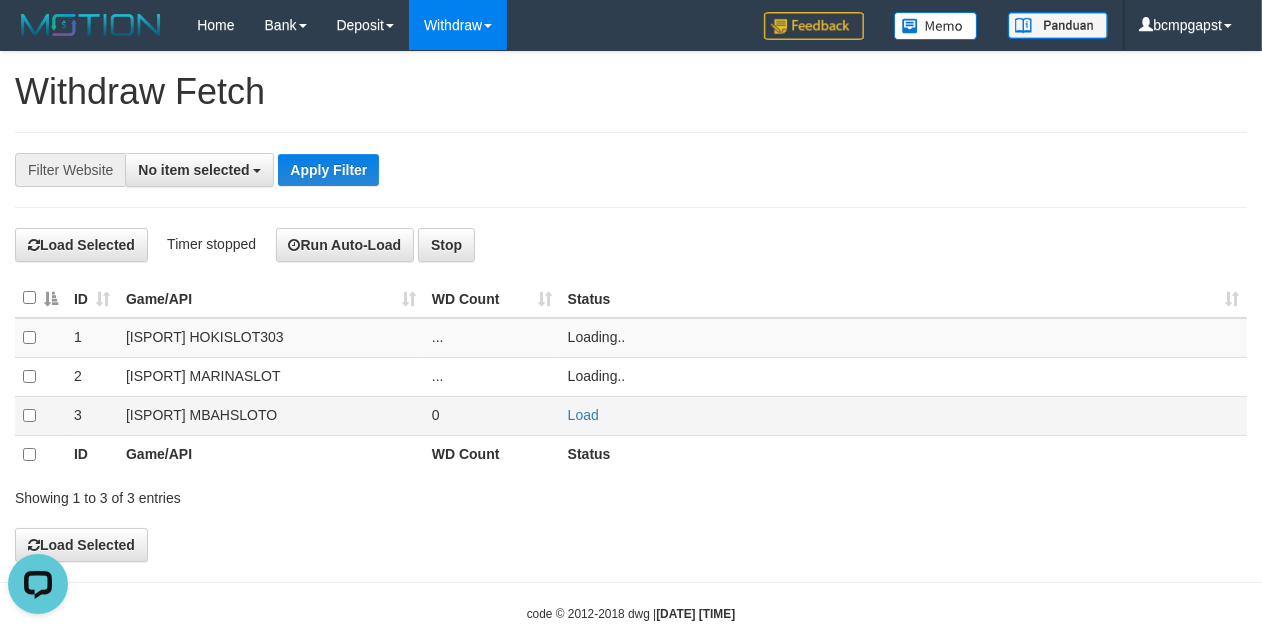 scroll, scrollTop: 0, scrollLeft: 0, axis: both 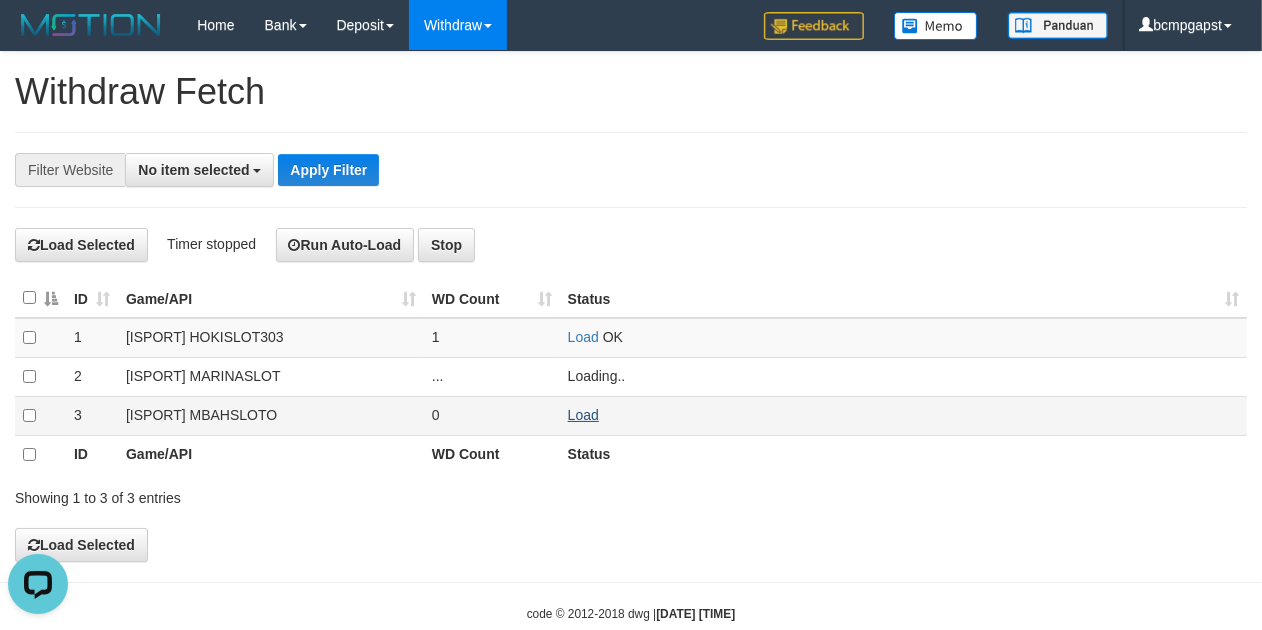 click on "Load" at bounding box center (903, 415) 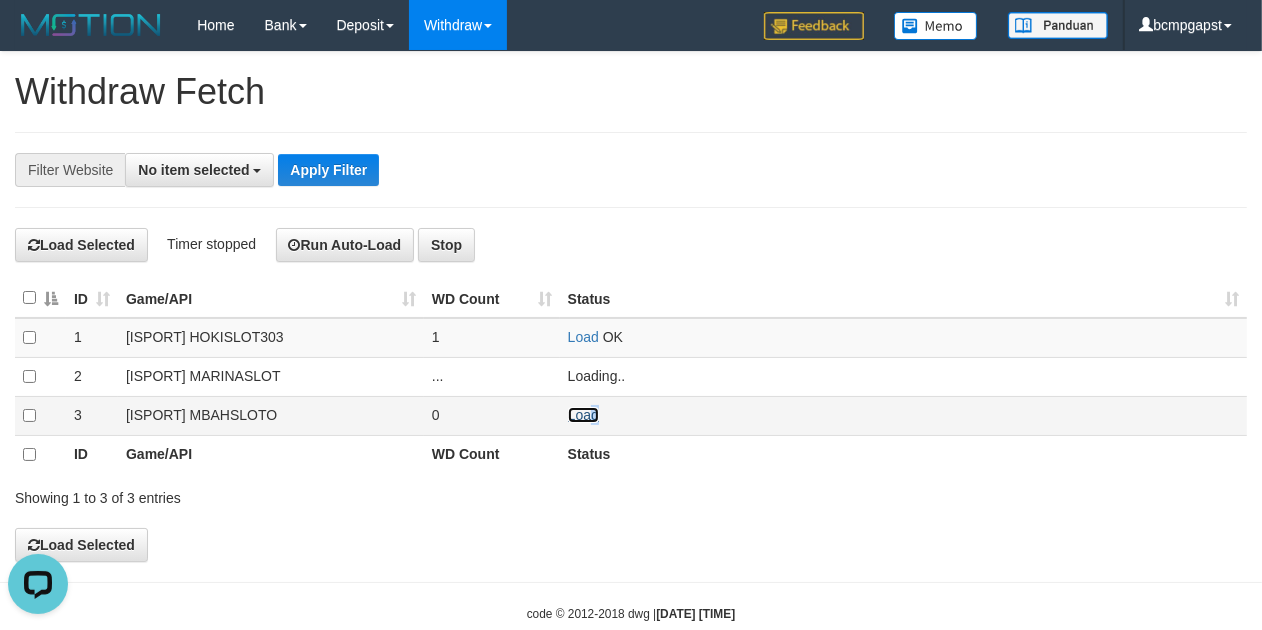 click on "Load" at bounding box center (583, 415) 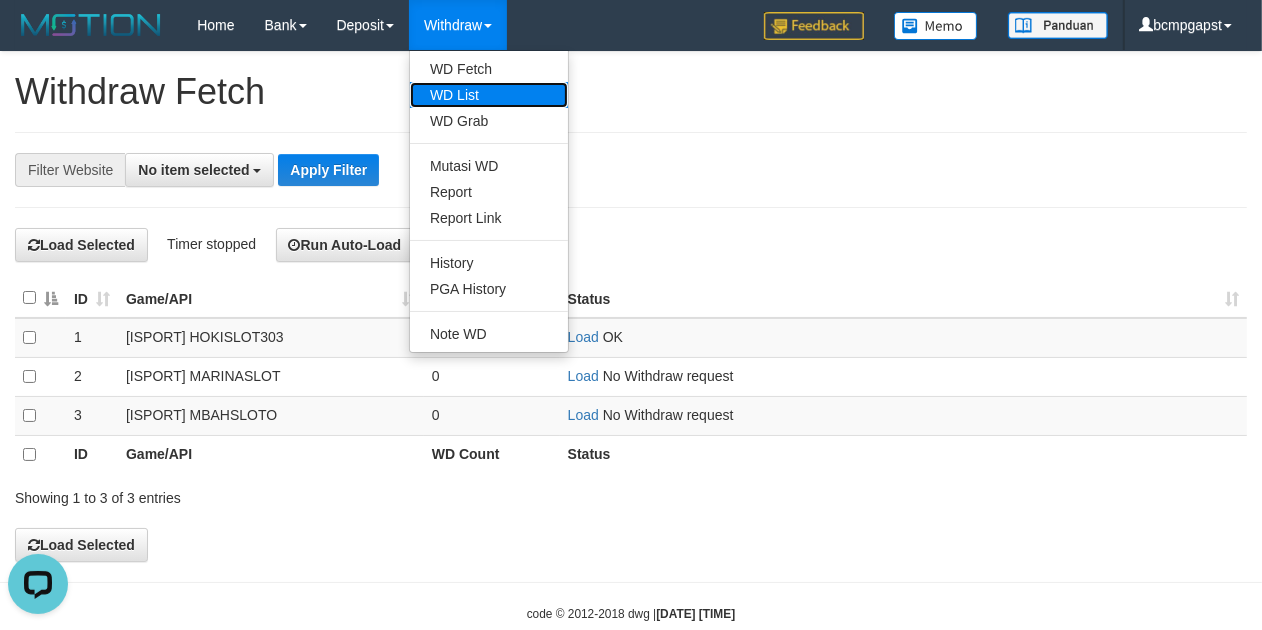 click on "WD List" at bounding box center (489, 95) 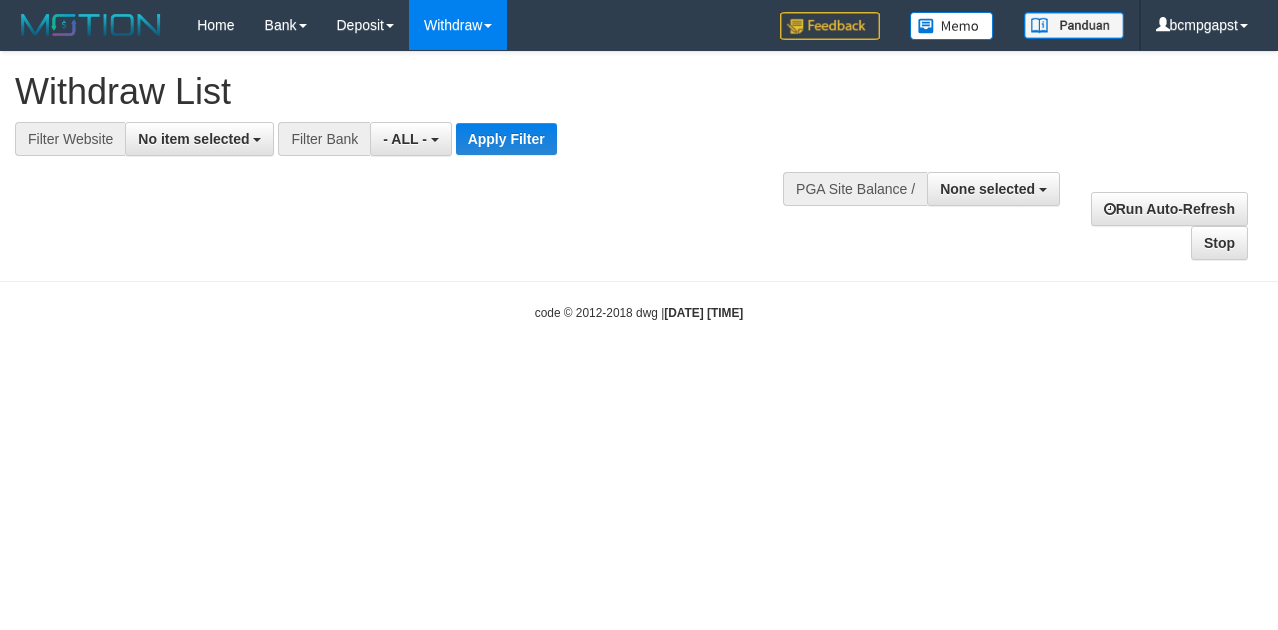 select 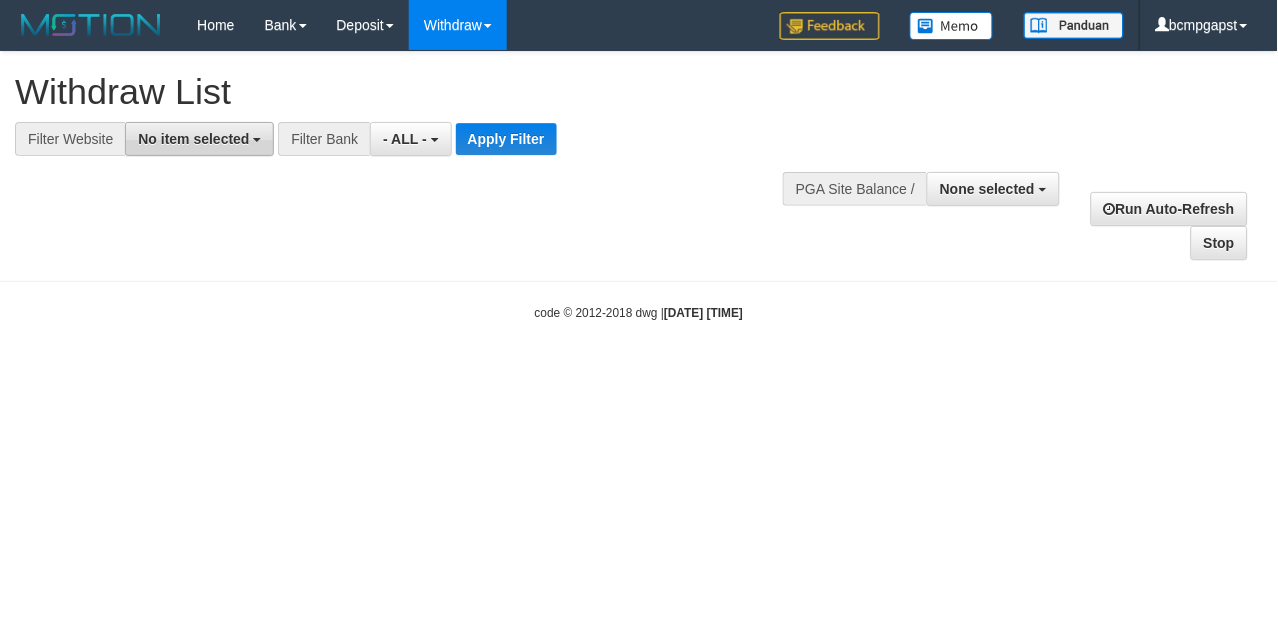 click on "No item selected" at bounding box center [199, 139] 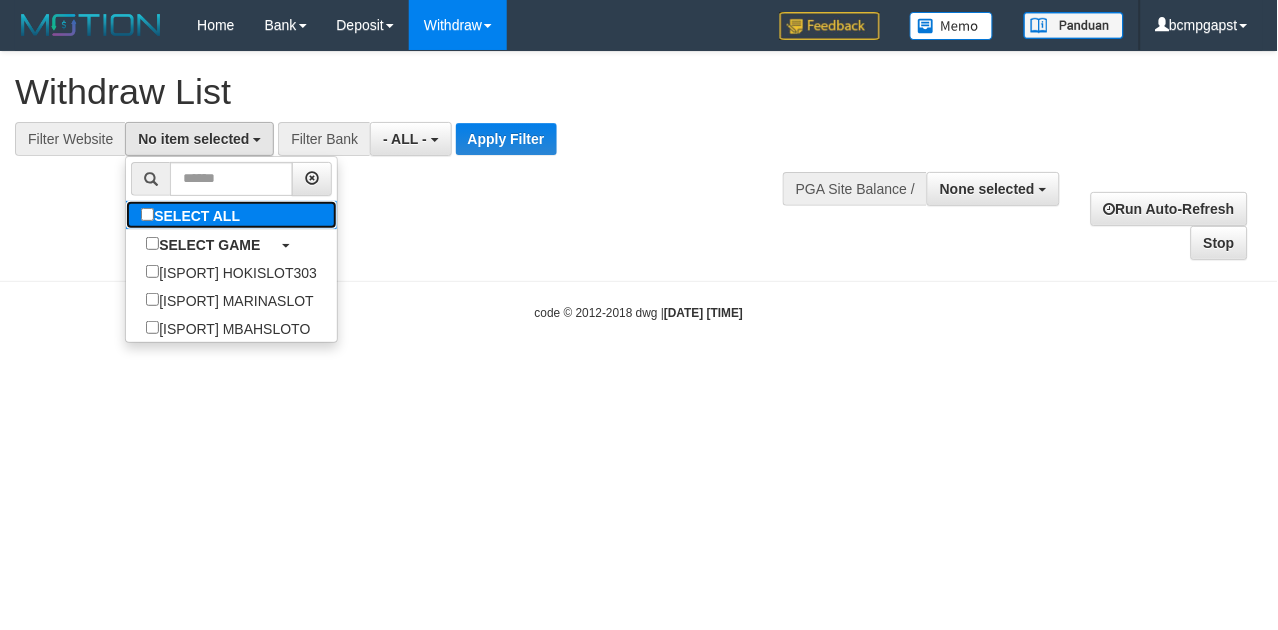 click on "SELECT ALL" at bounding box center [193, 215] 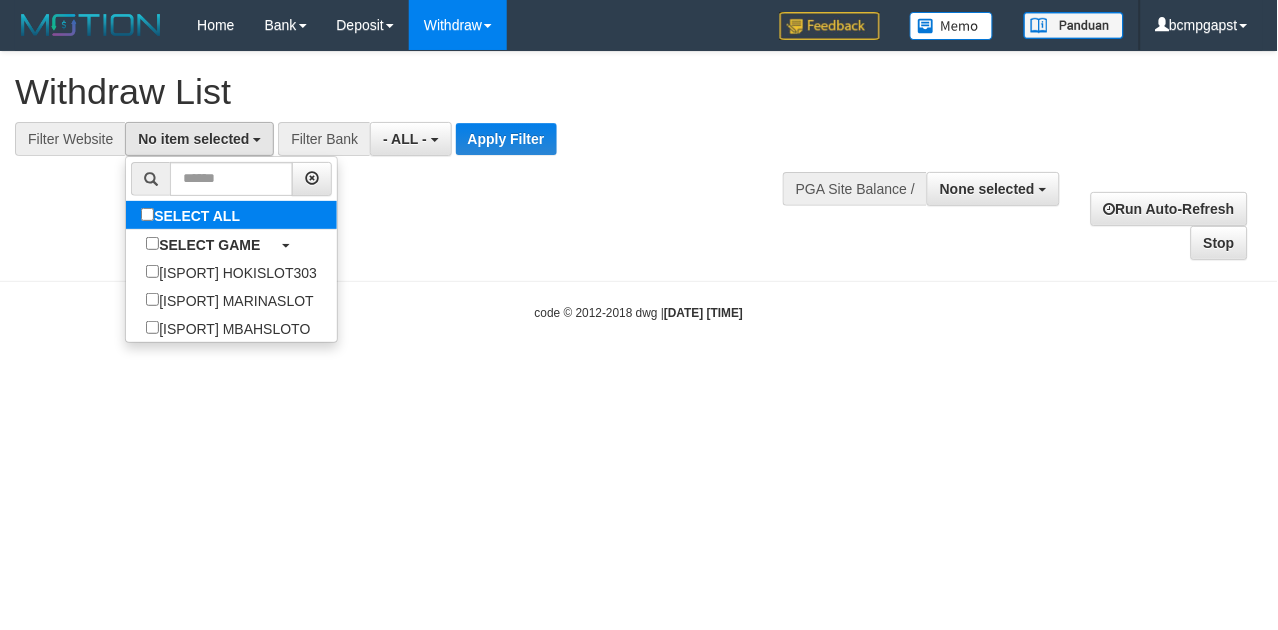 select on "****" 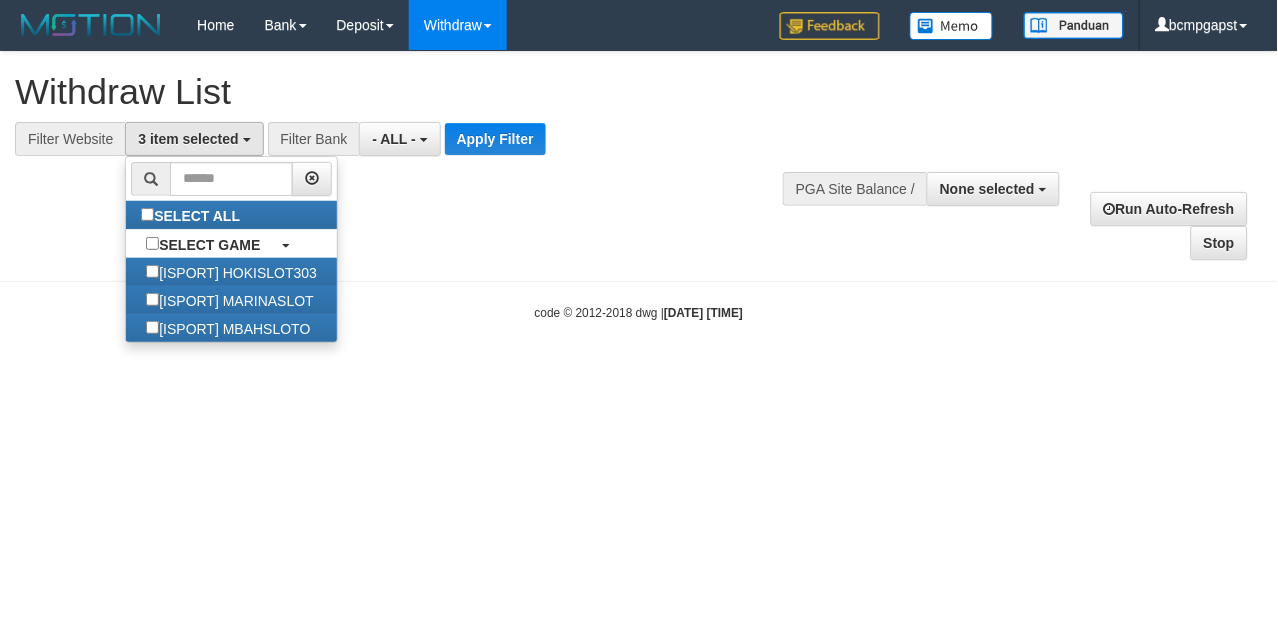 scroll, scrollTop: 17, scrollLeft: 0, axis: vertical 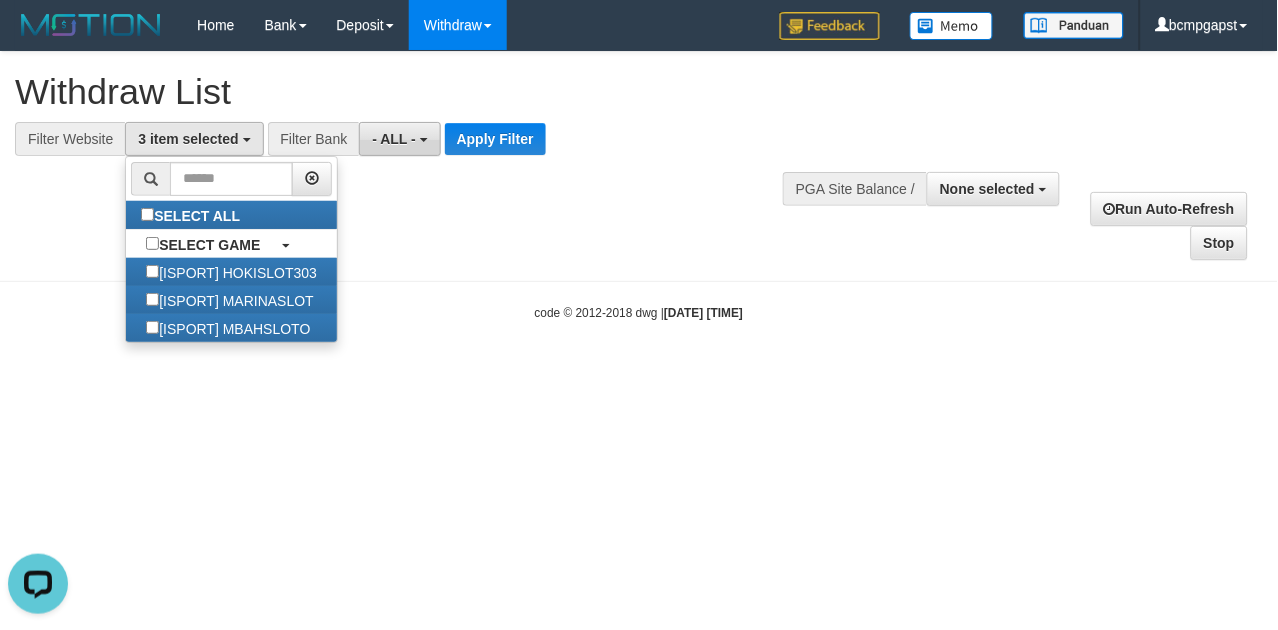click on "- ALL -" at bounding box center [394, 139] 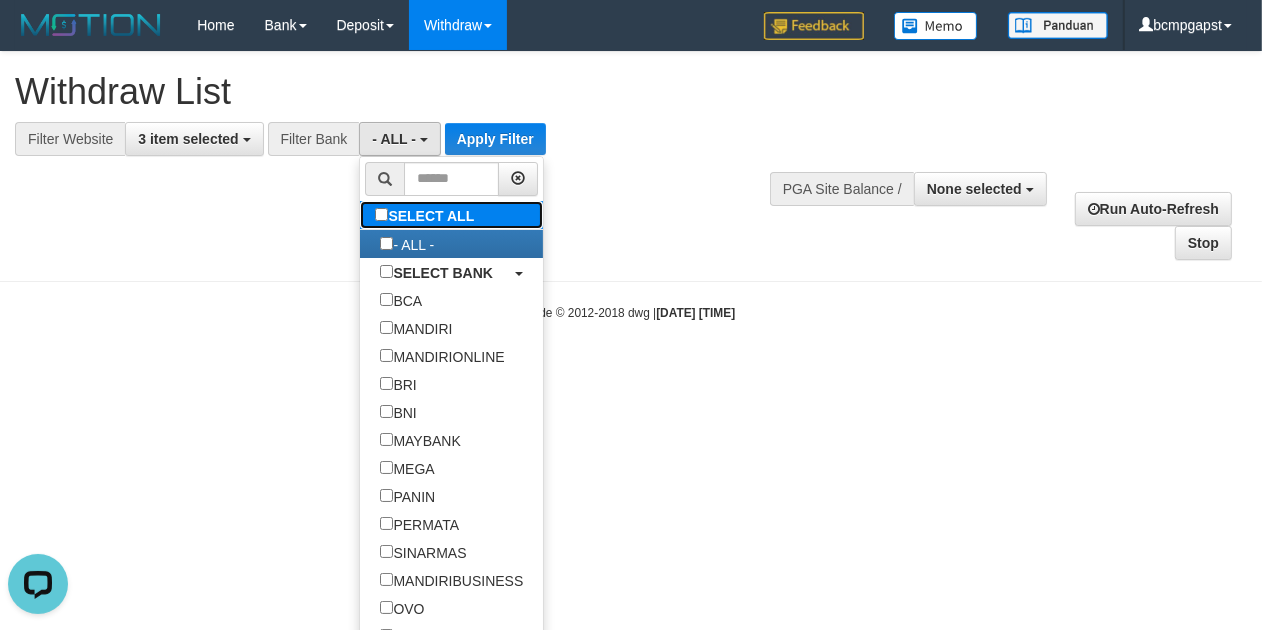 click on "SELECT ALL" at bounding box center [427, 215] 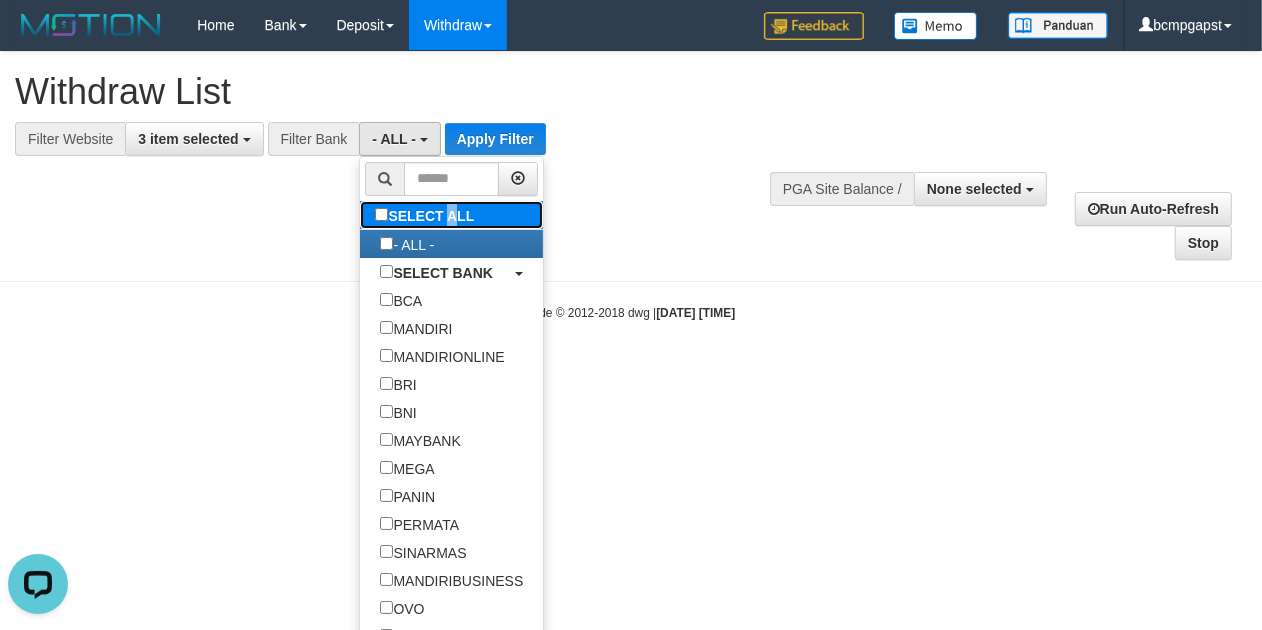 click on "SELECT ALL" at bounding box center (427, 215) 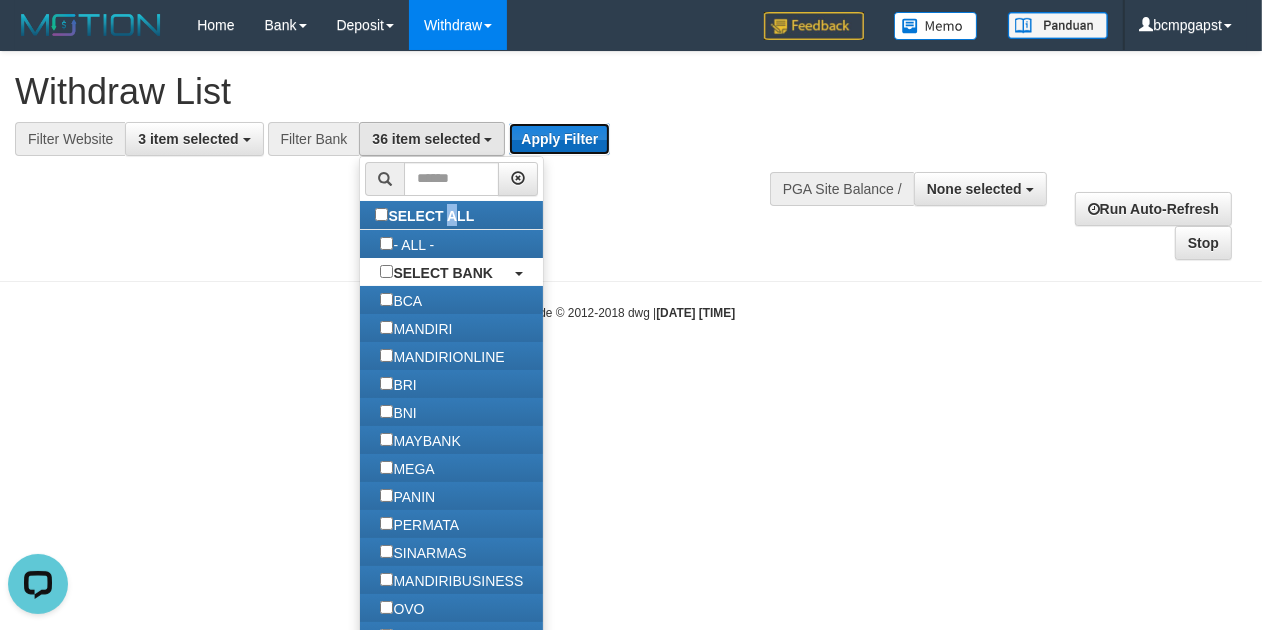 click on "Apply Filter" at bounding box center [559, 139] 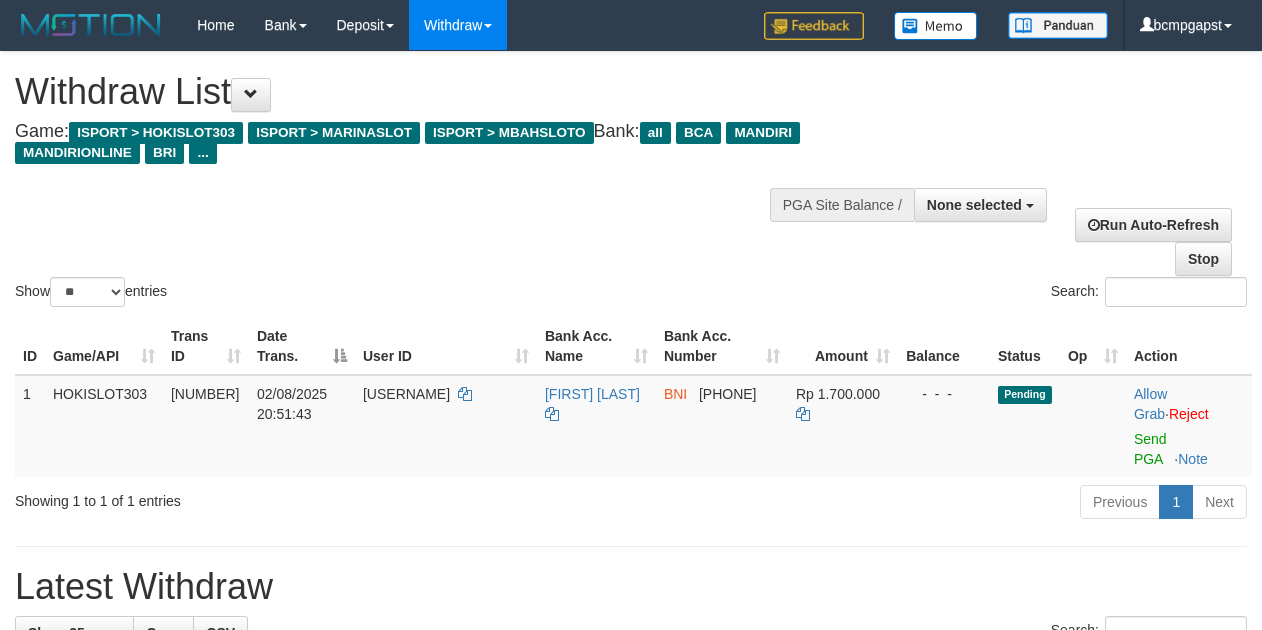 select 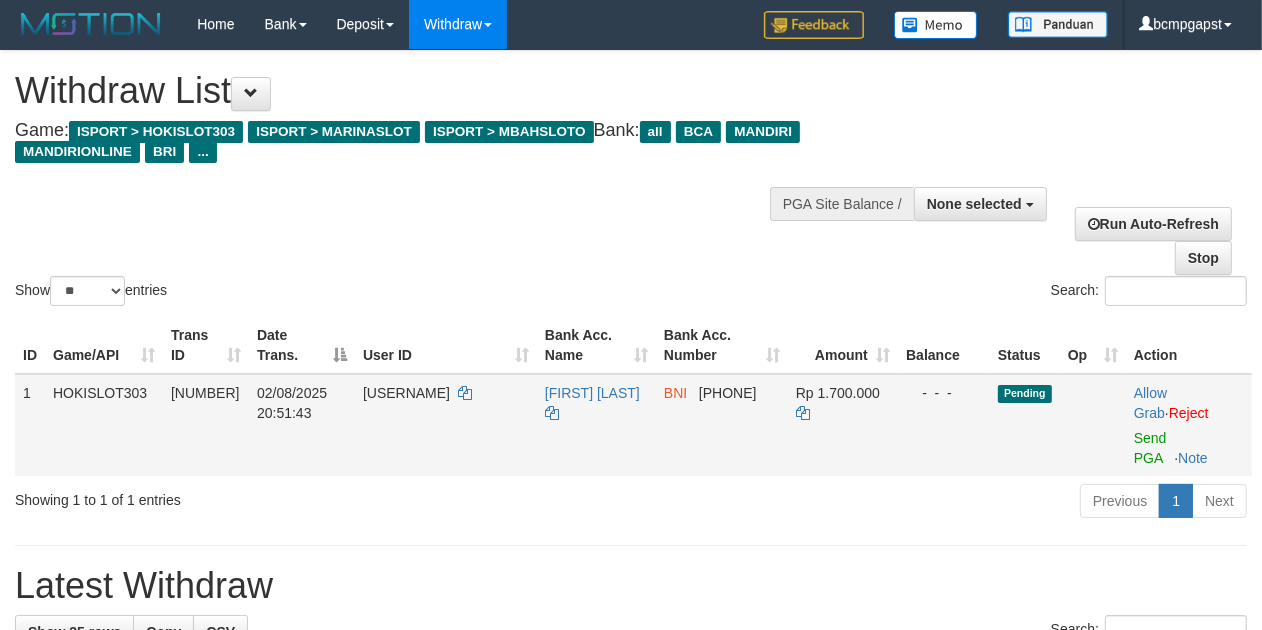 scroll, scrollTop: 0, scrollLeft: 0, axis: both 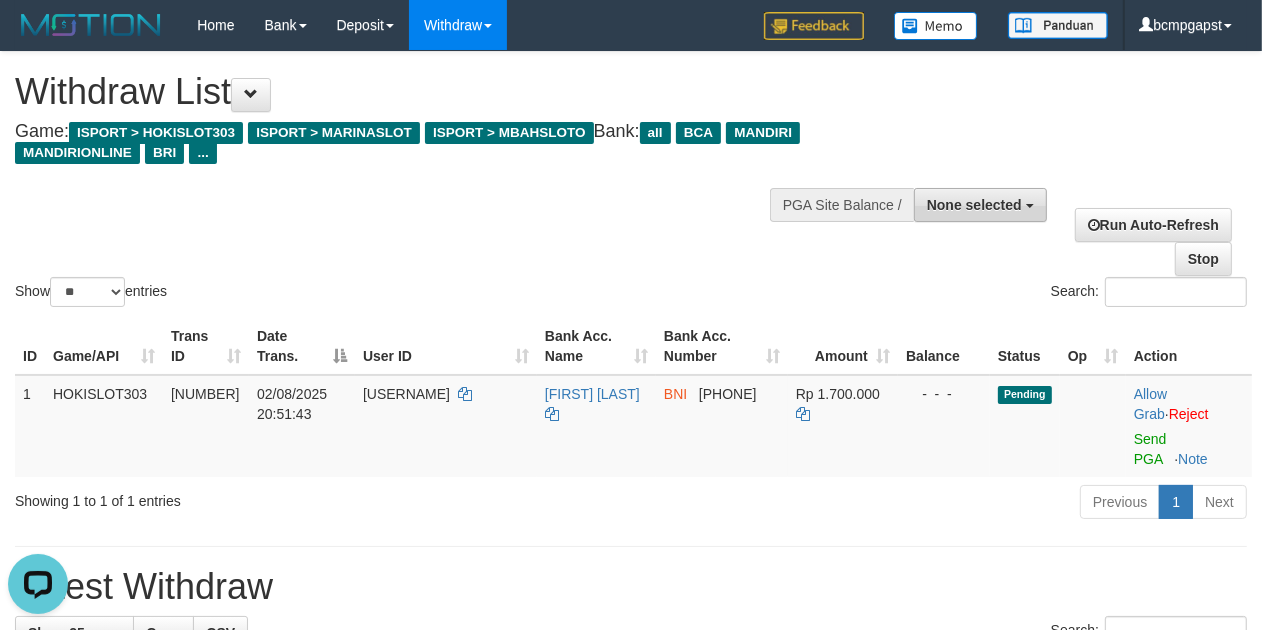 click on "None selected" at bounding box center (974, 205) 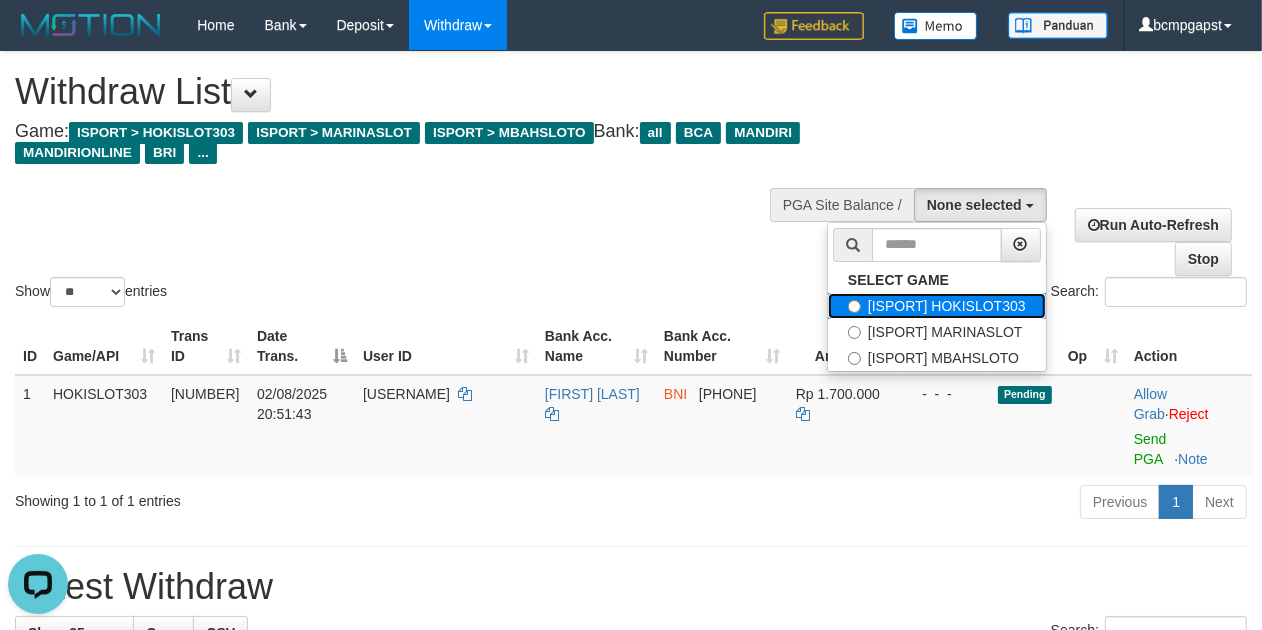click on "[ISPORT] HOKISLOT303" at bounding box center [937, 306] 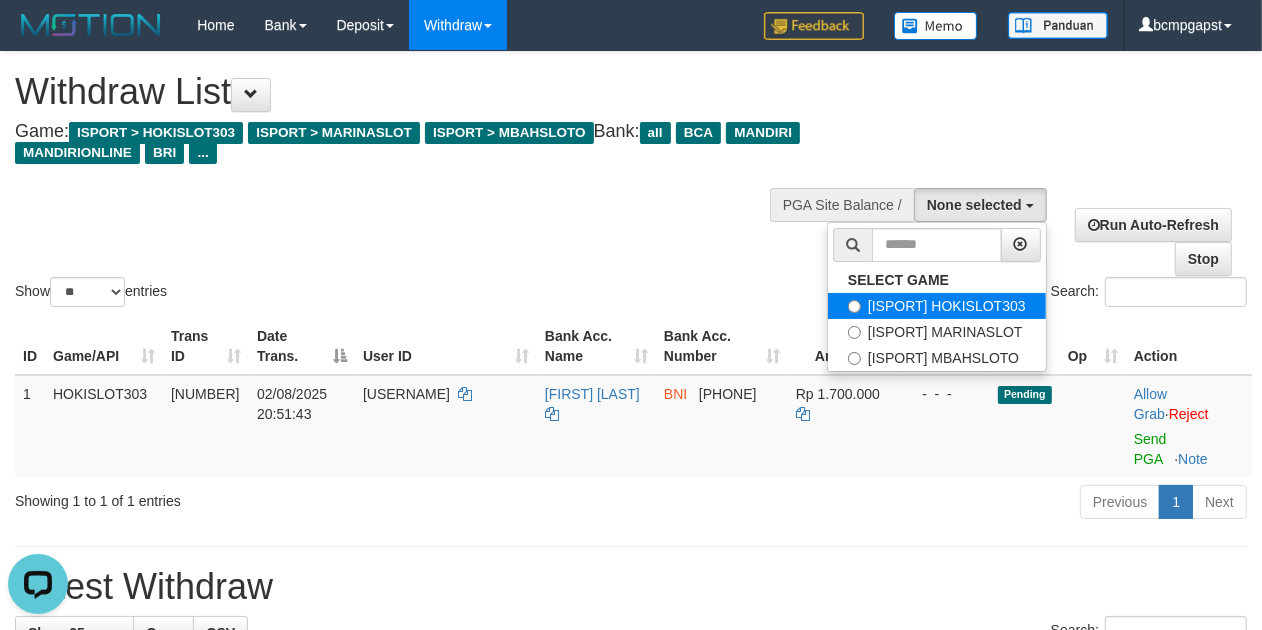 select on "****" 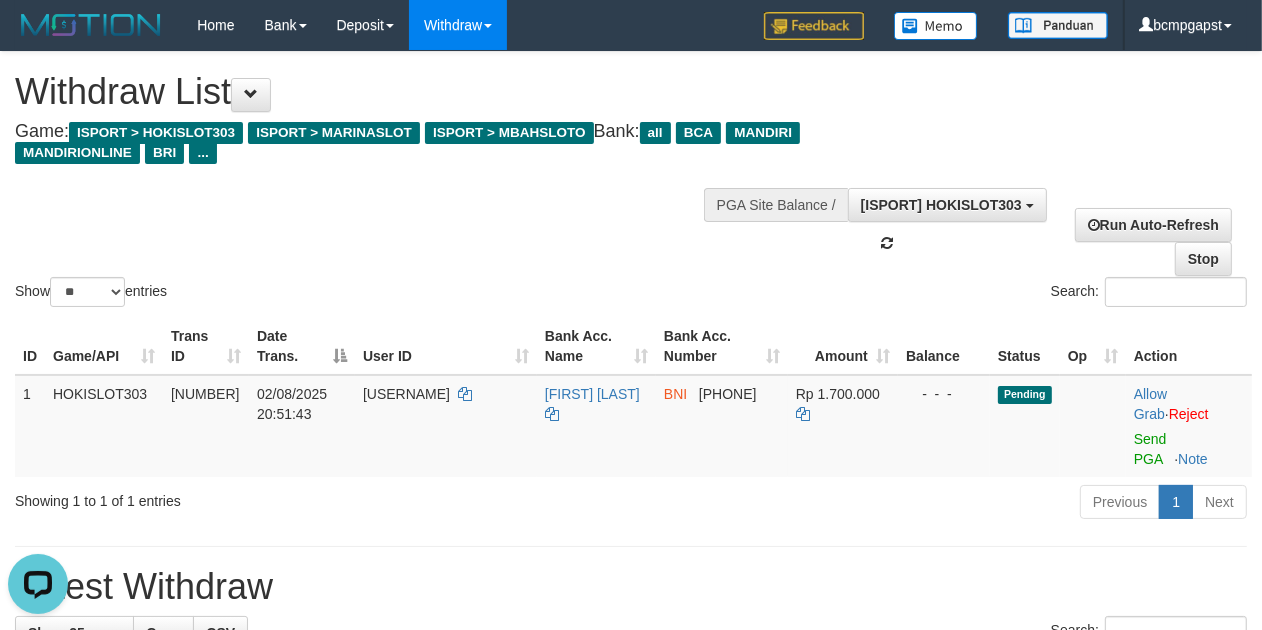 scroll, scrollTop: 17, scrollLeft: 0, axis: vertical 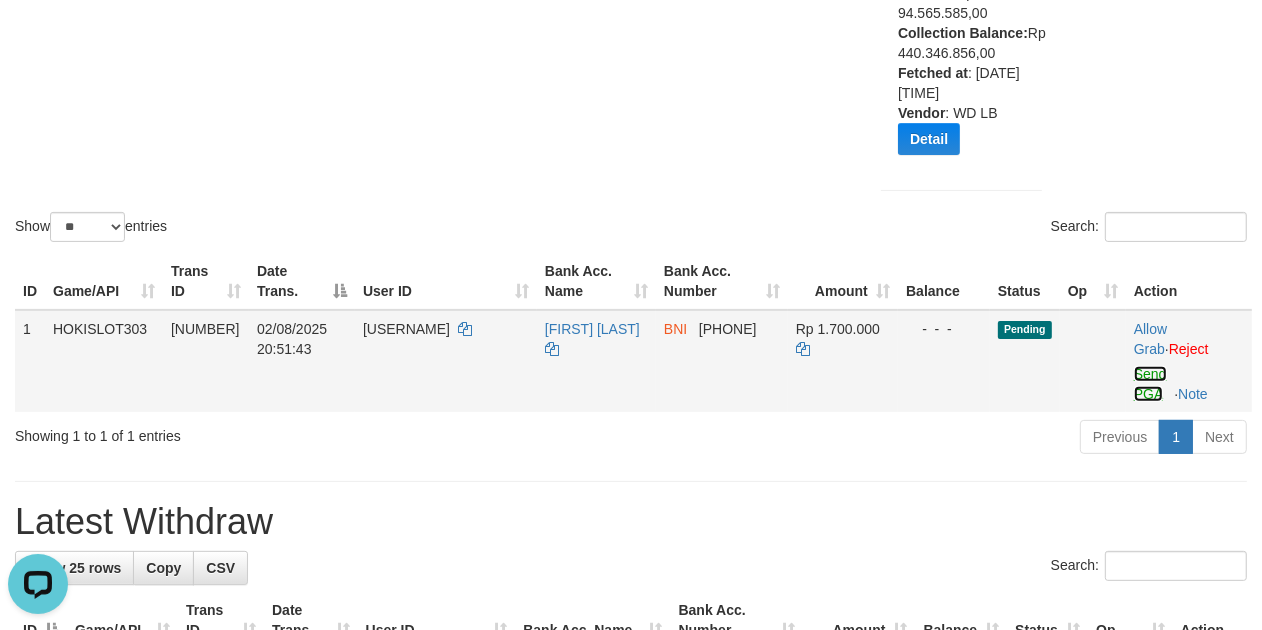 click on "Send PGA" at bounding box center (1150, 384) 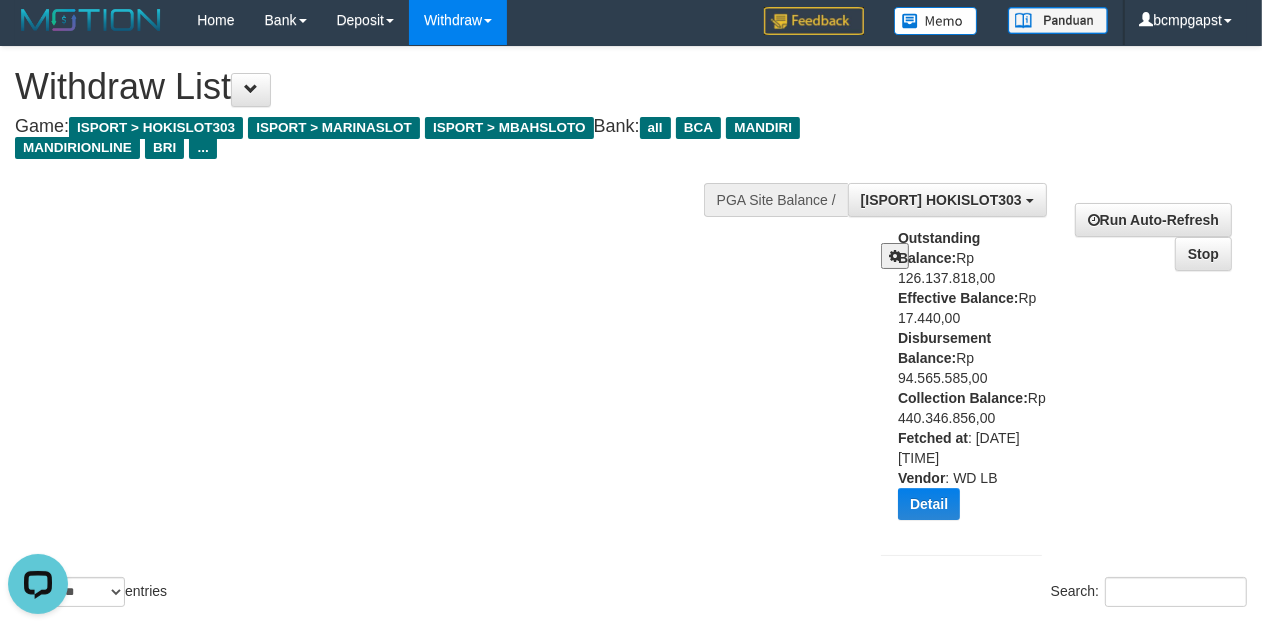 scroll, scrollTop: 0, scrollLeft: 0, axis: both 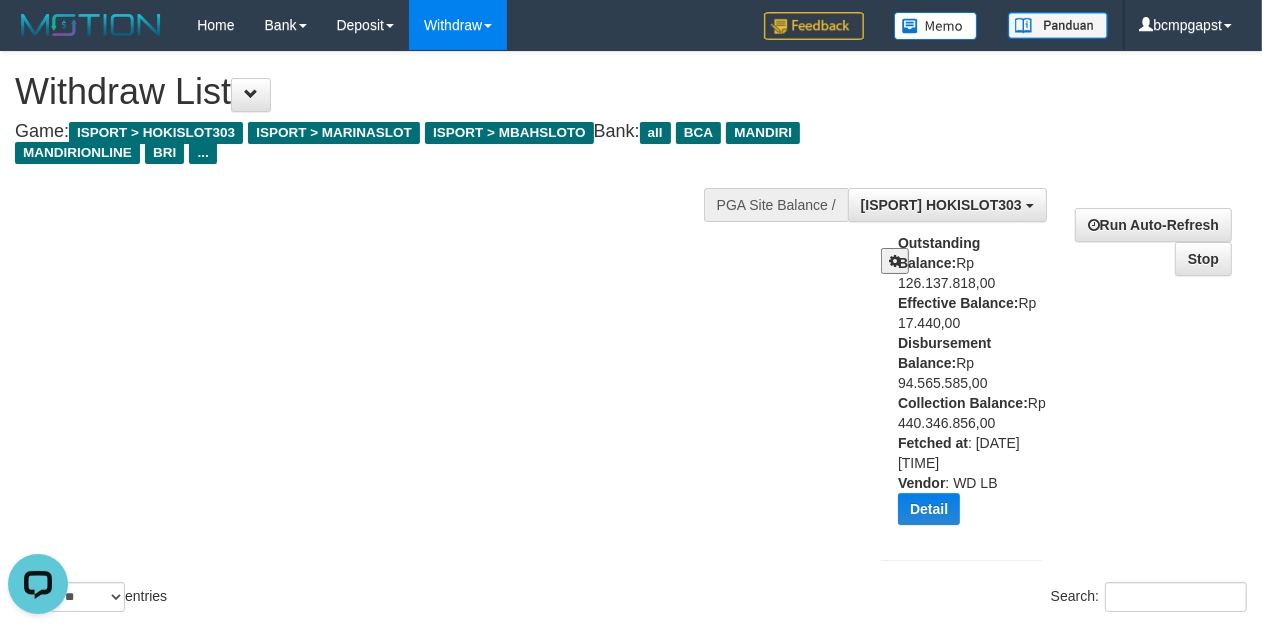 click on "Show  ** ** ** ***  entries Search:" at bounding box center (631, 334) 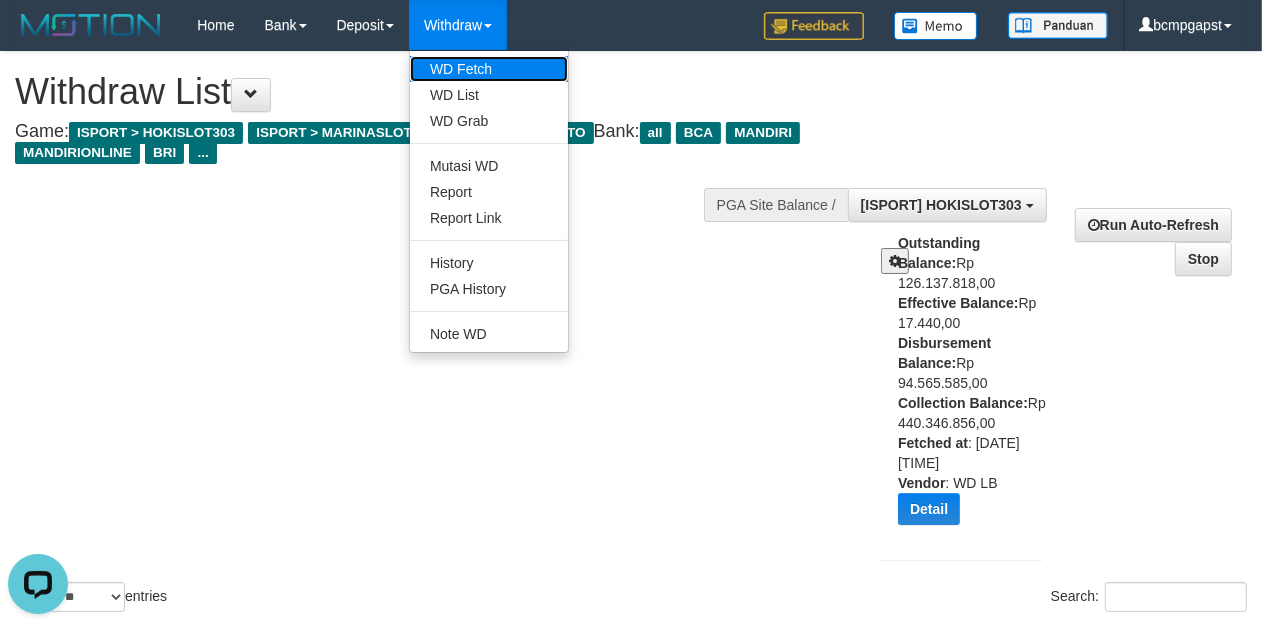click on "WD Fetch" at bounding box center (489, 69) 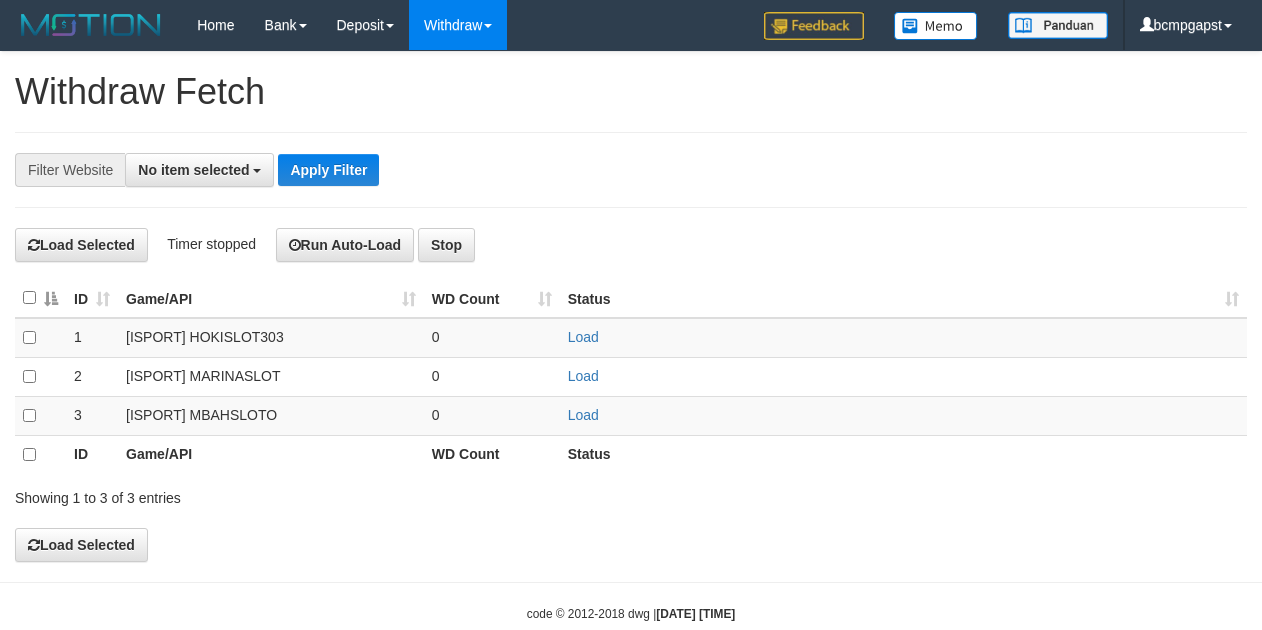 select 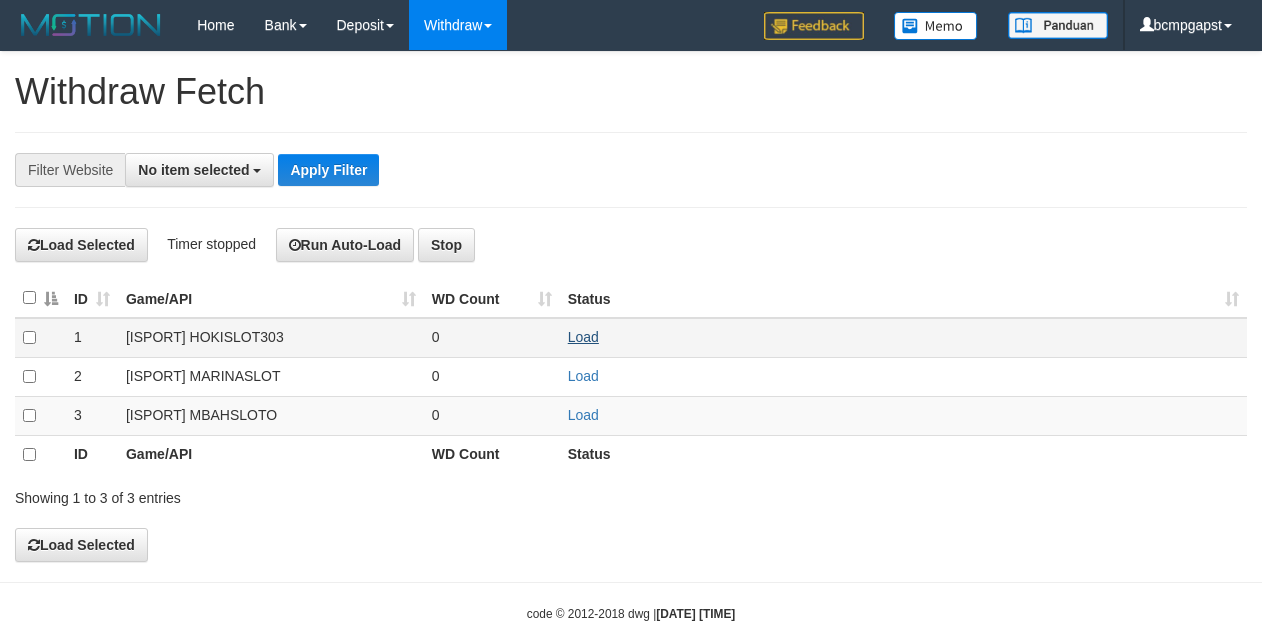 scroll, scrollTop: 0, scrollLeft: 0, axis: both 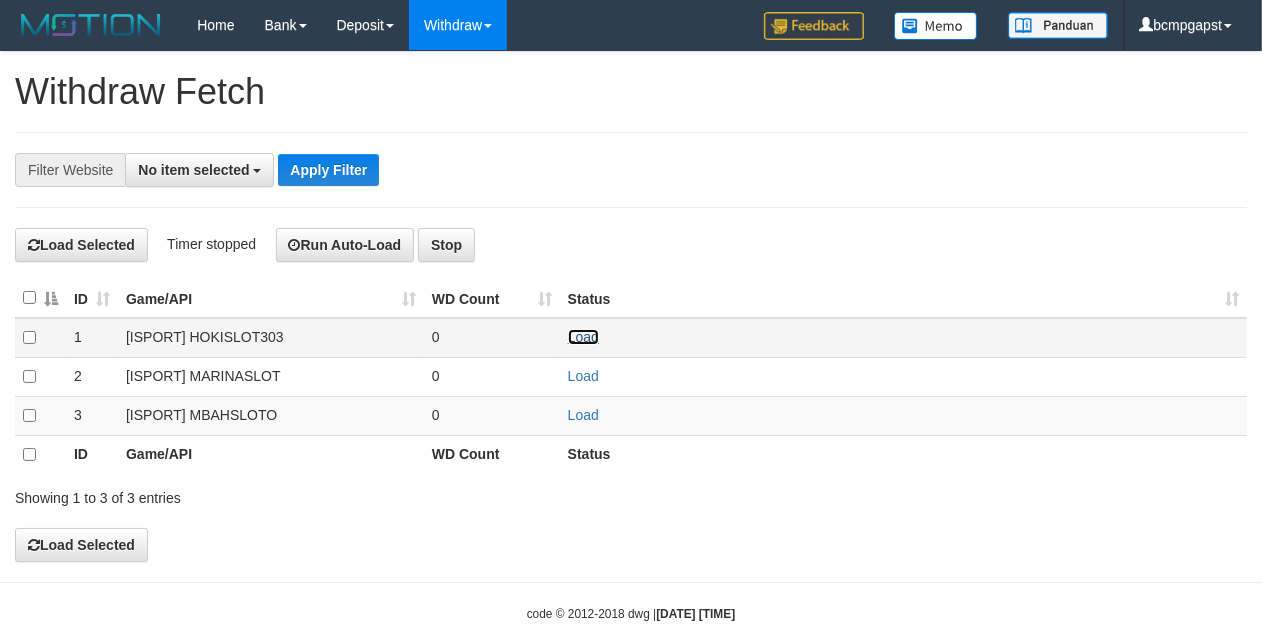 click on "Load" at bounding box center (583, 337) 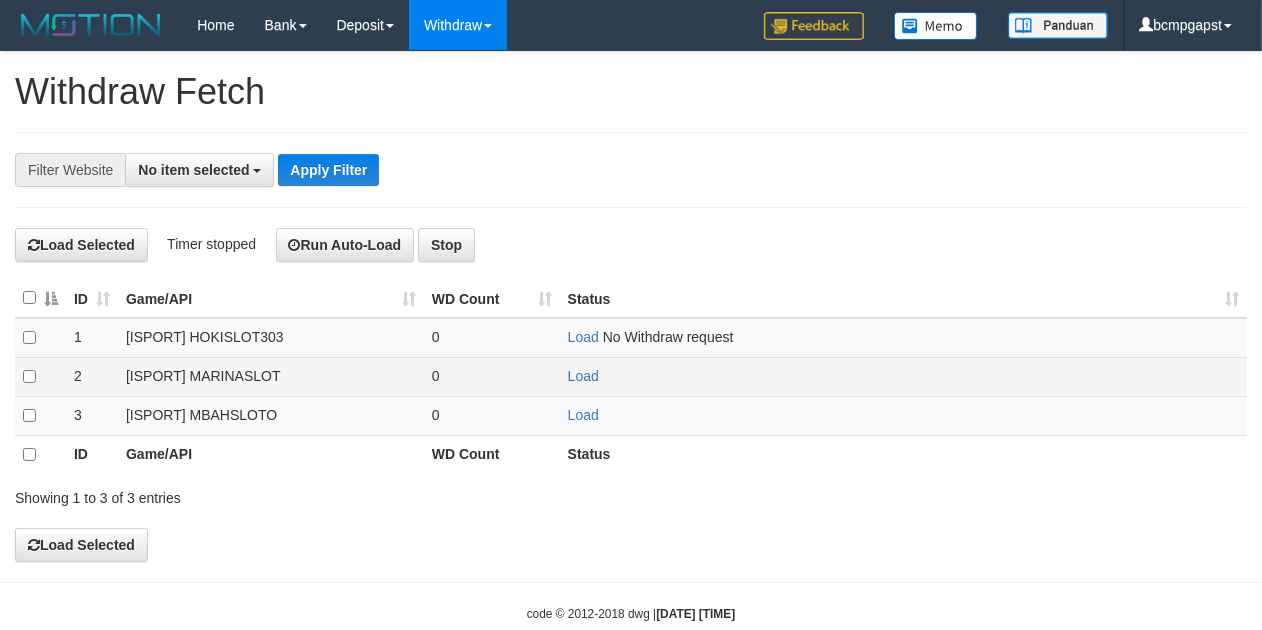 click on "Load" at bounding box center [903, 376] 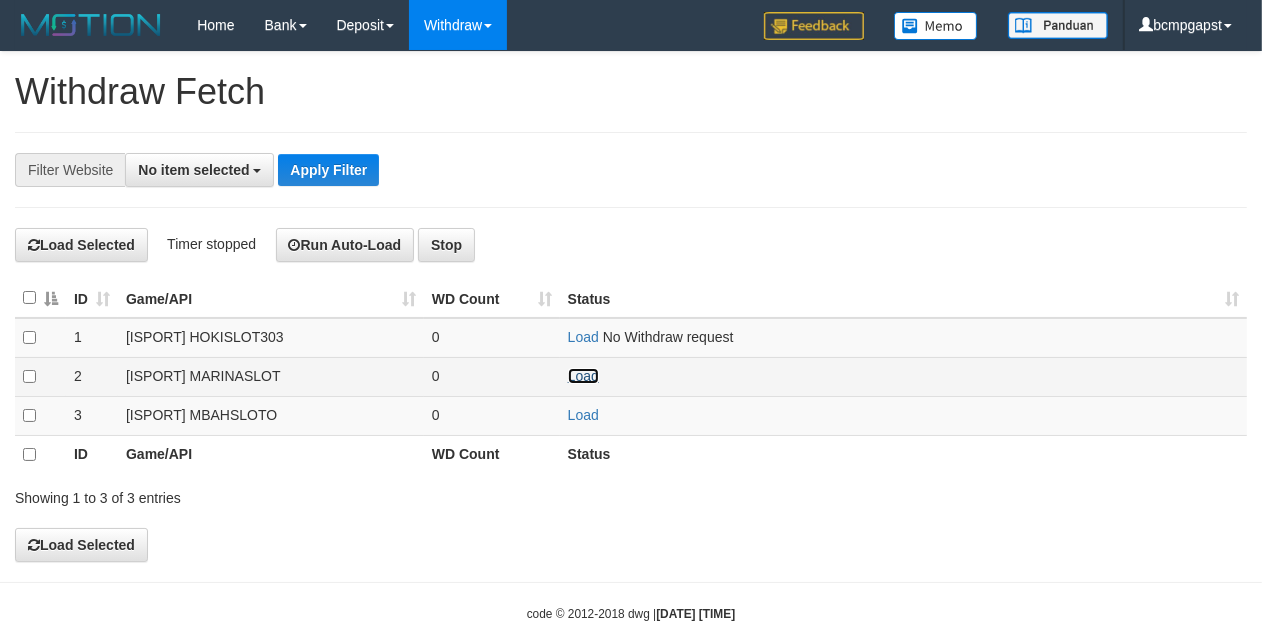 click on "Load" at bounding box center (583, 376) 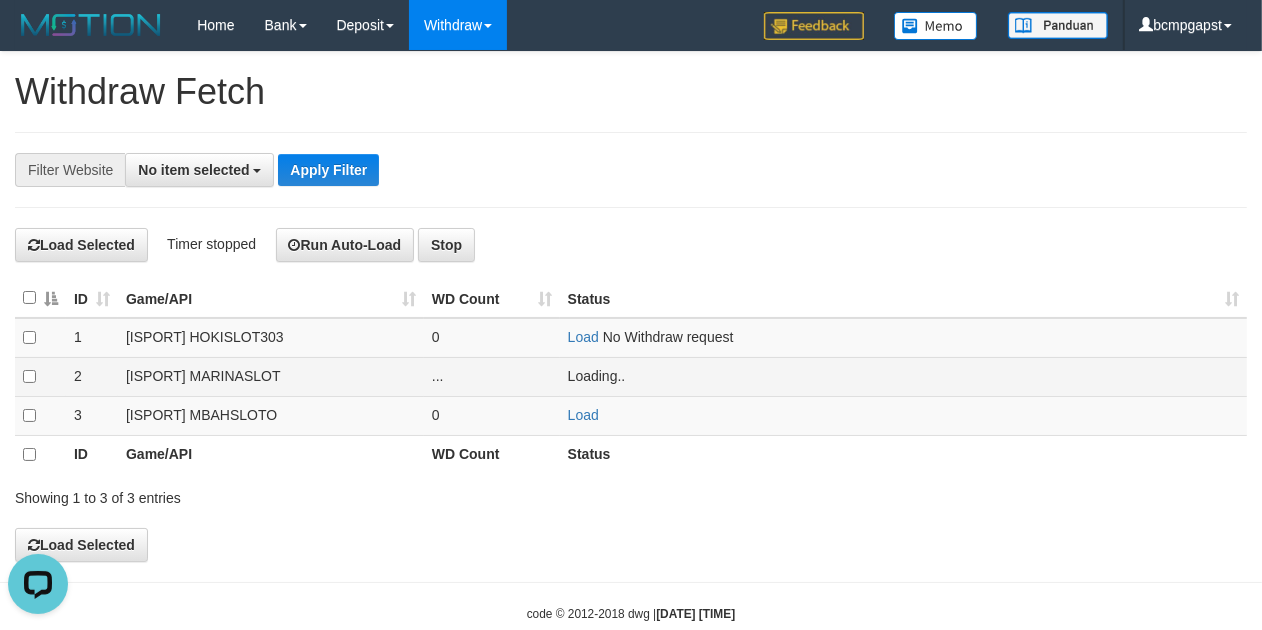 scroll, scrollTop: 0, scrollLeft: 0, axis: both 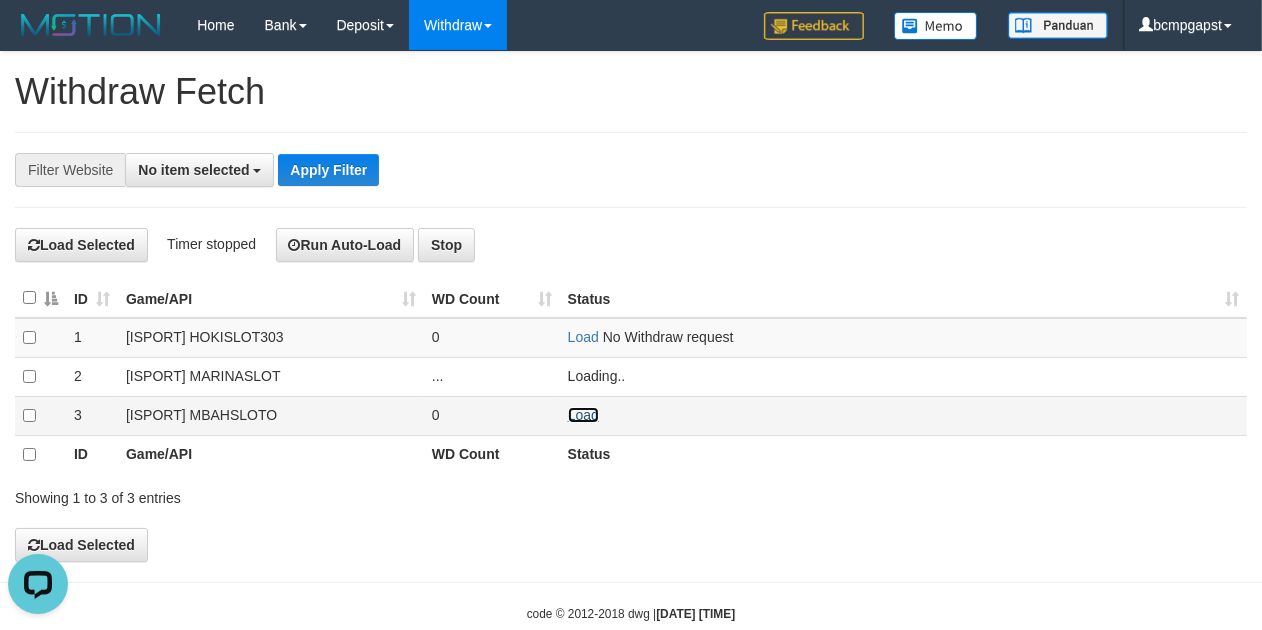 click on "Load" at bounding box center (583, 415) 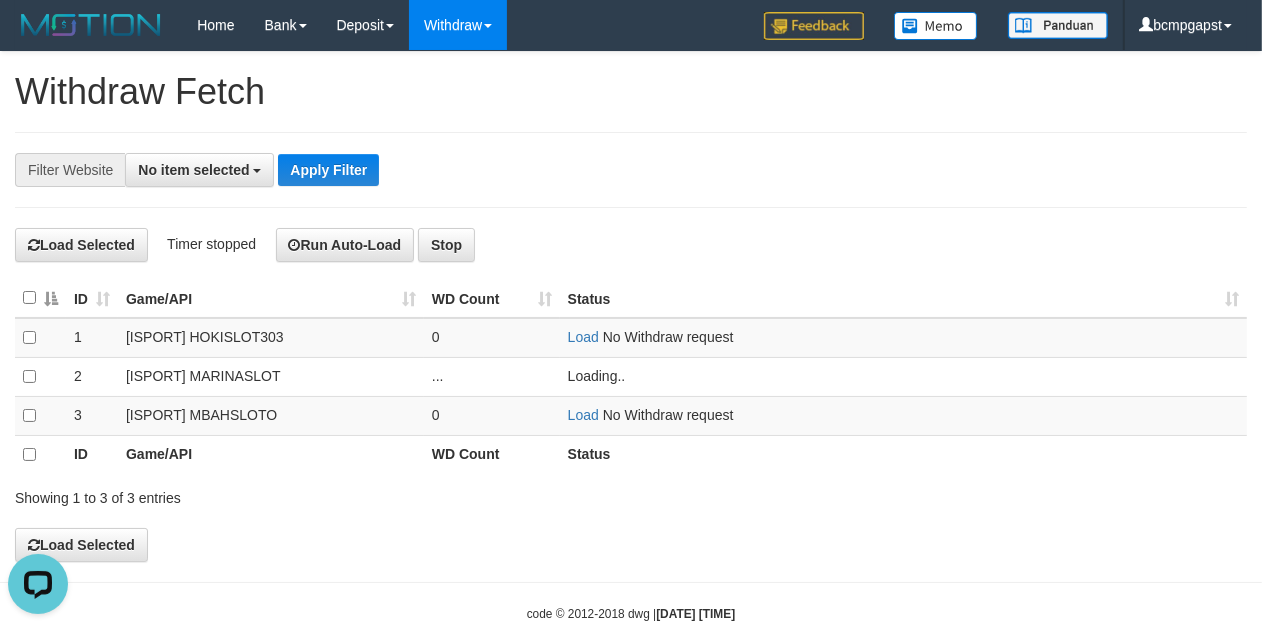 click on "Withdraw Fetch" at bounding box center [631, 92] 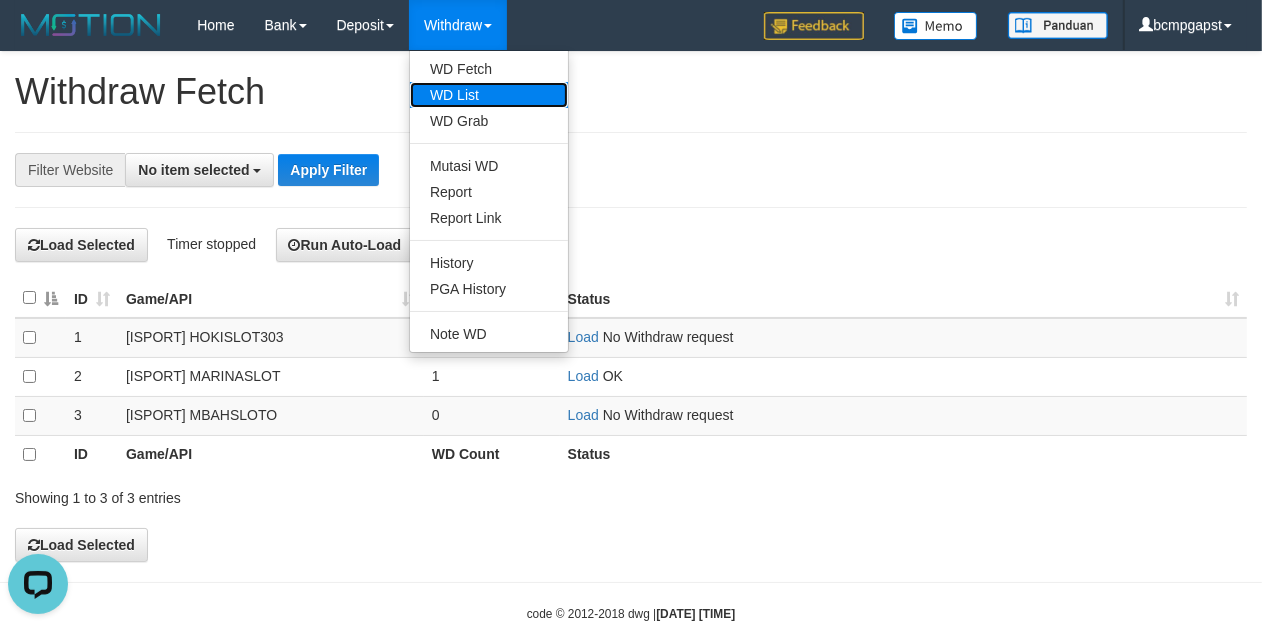 click on "WD List" at bounding box center (489, 95) 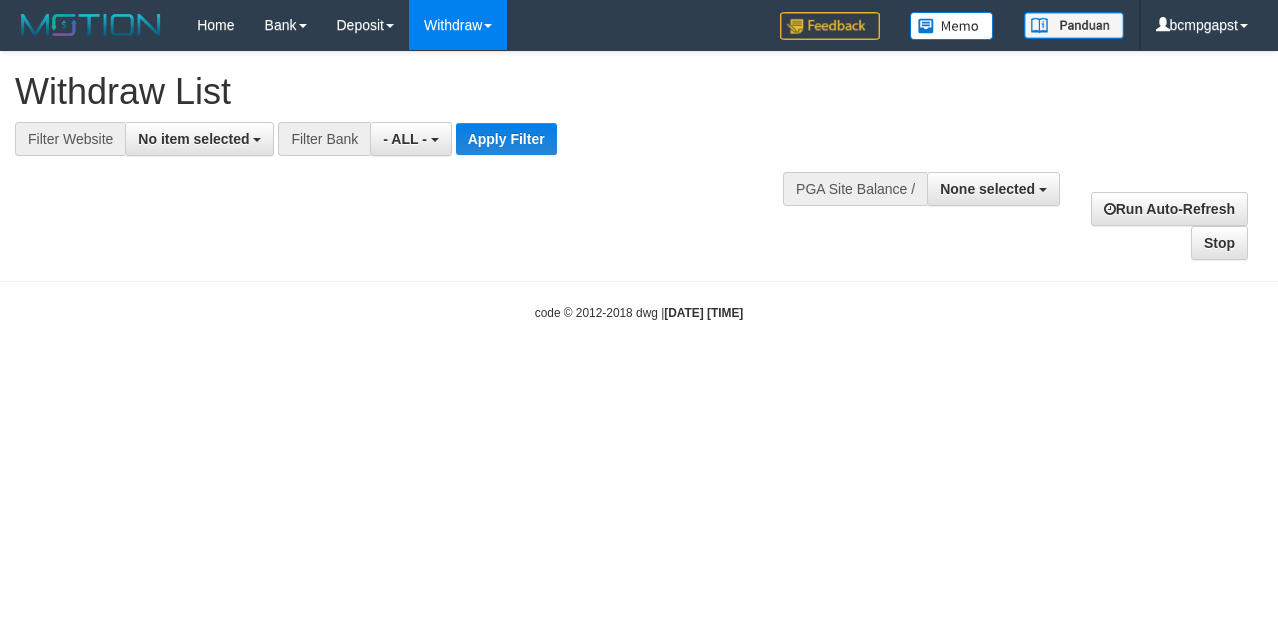 select 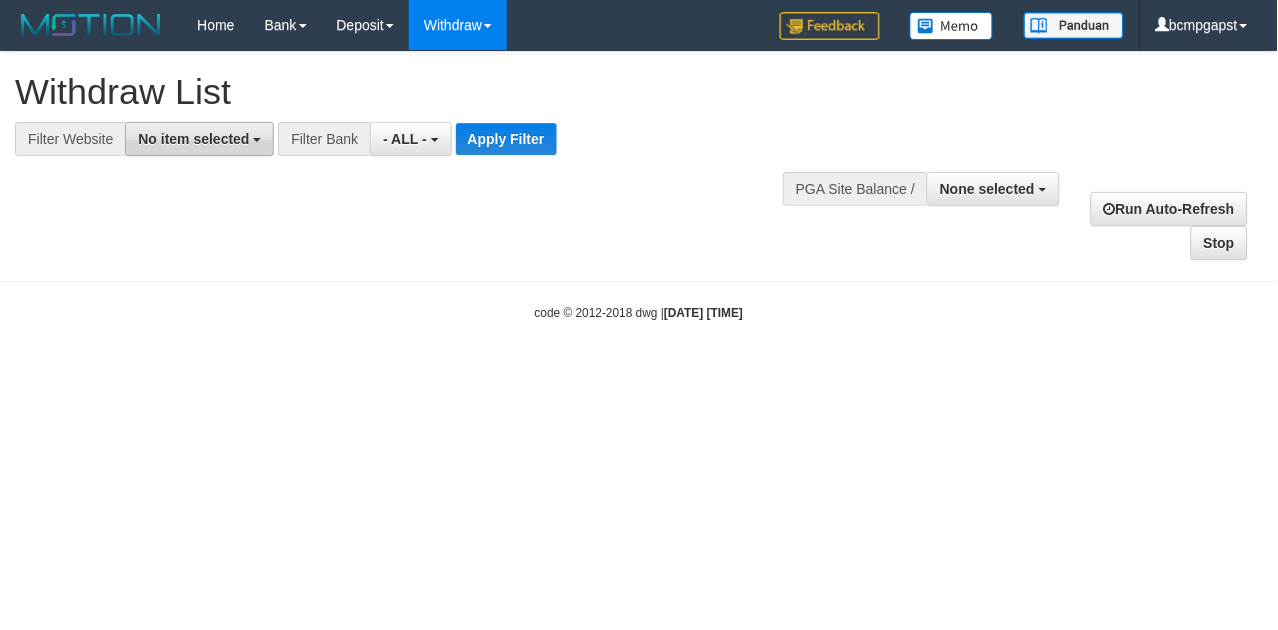 click on "No item selected" at bounding box center [199, 139] 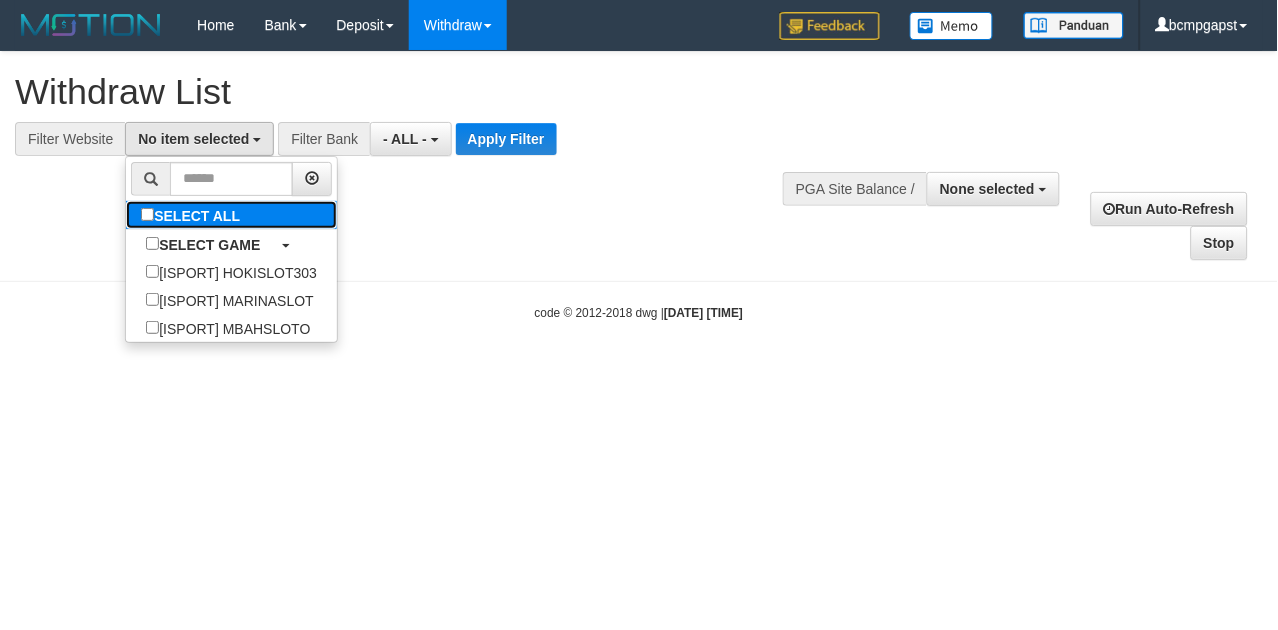 click on "SELECT ALL" at bounding box center [193, 215] 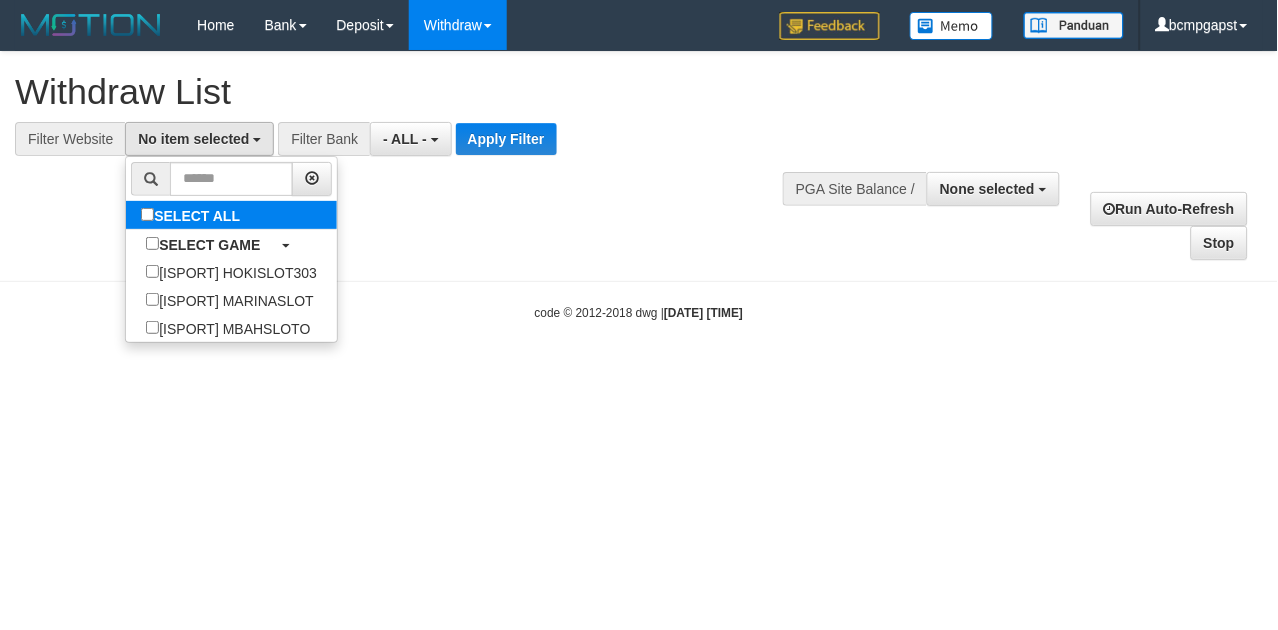 select on "****" 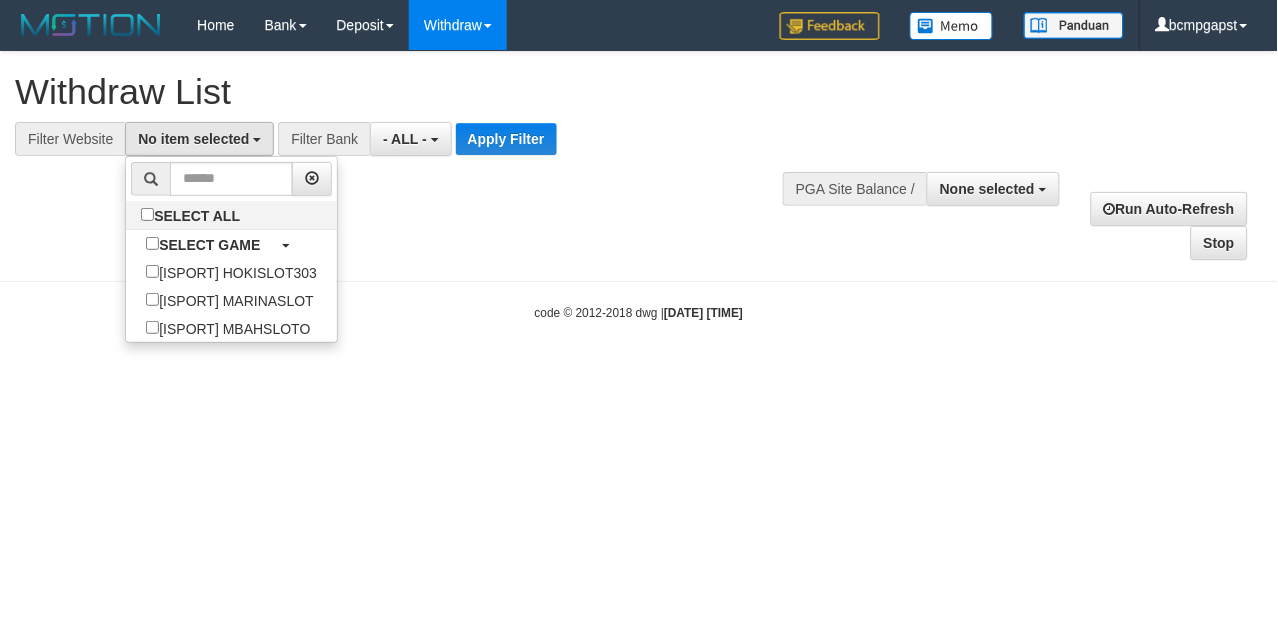 scroll, scrollTop: 17, scrollLeft: 0, axis: vertical 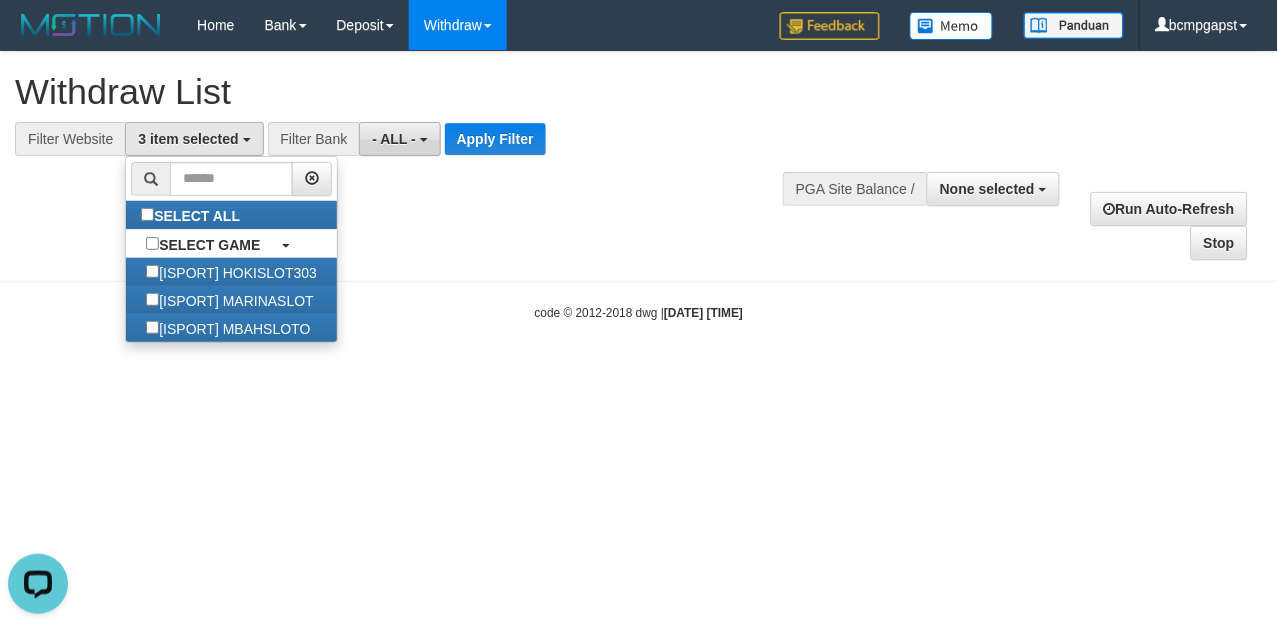 click on "- ALL -" at bounding box center (399, 139) 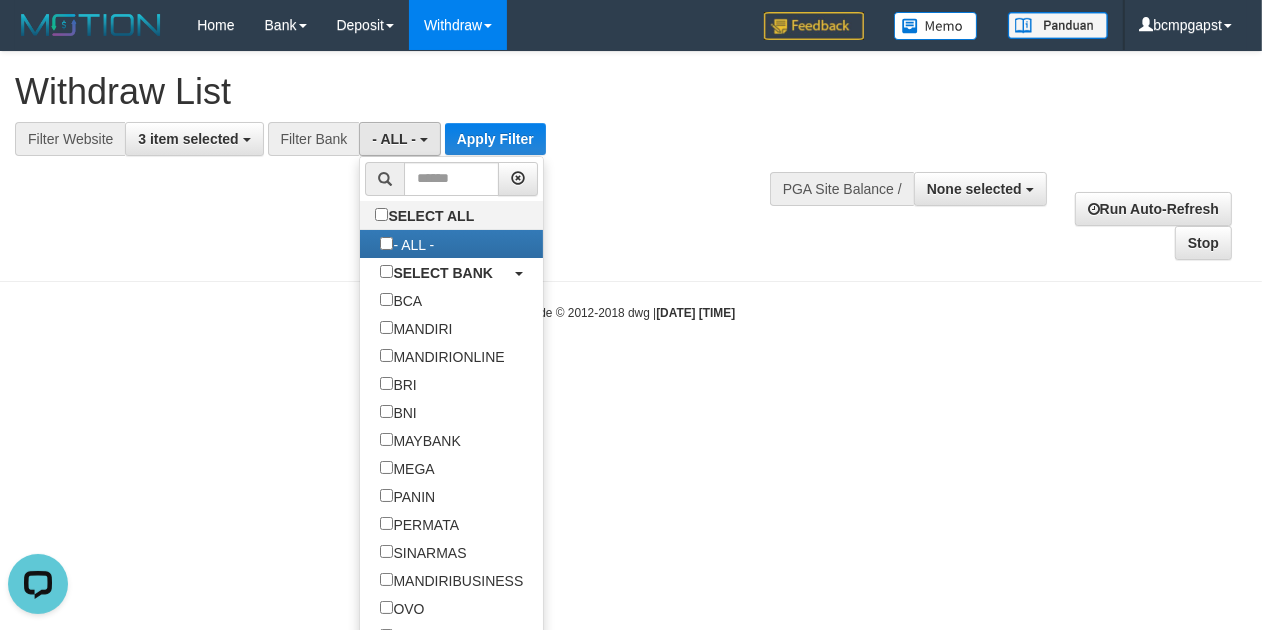 click at bounding box center [451, 179] 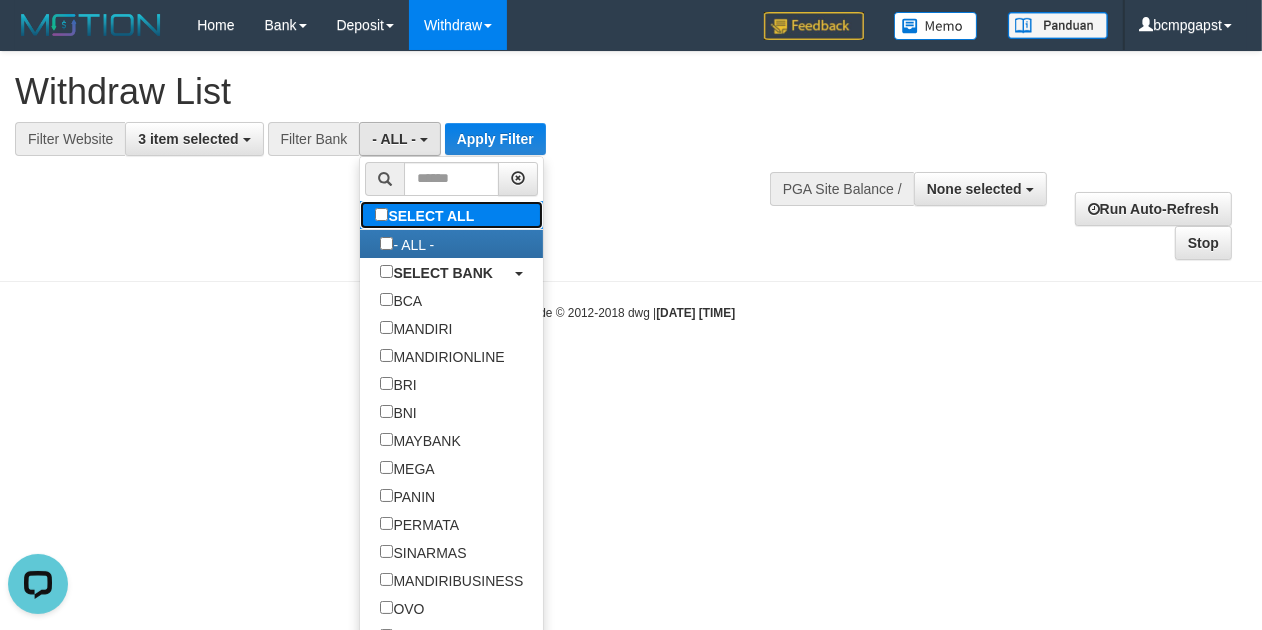 click on "SELECT ALL" at bounding box center [427, 215] 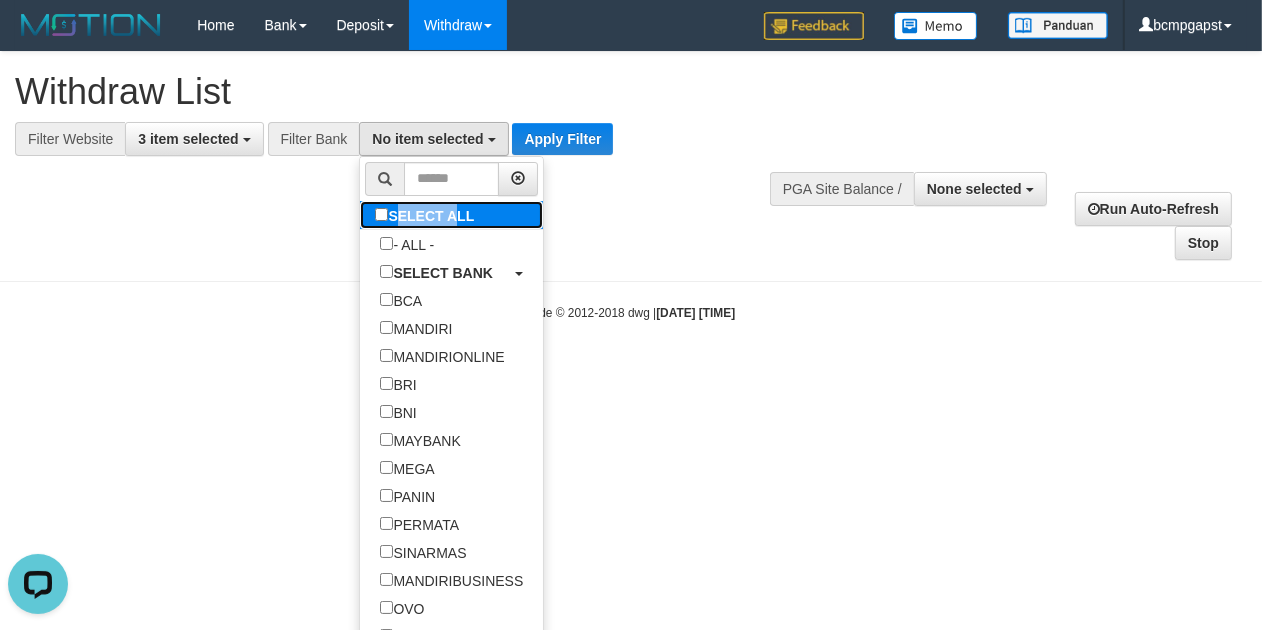 drag, startPoint x: 424, startPoint y: 203, endPoint x: 494, endPoint y: 146, distance: 90.27181 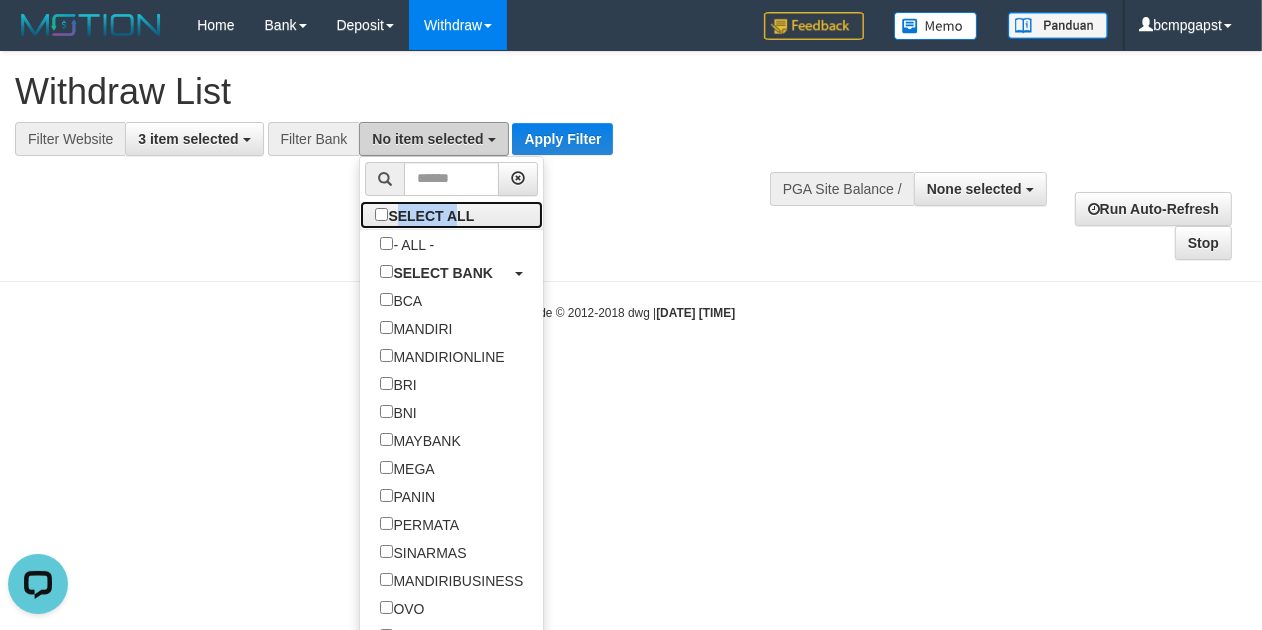 select on "***" 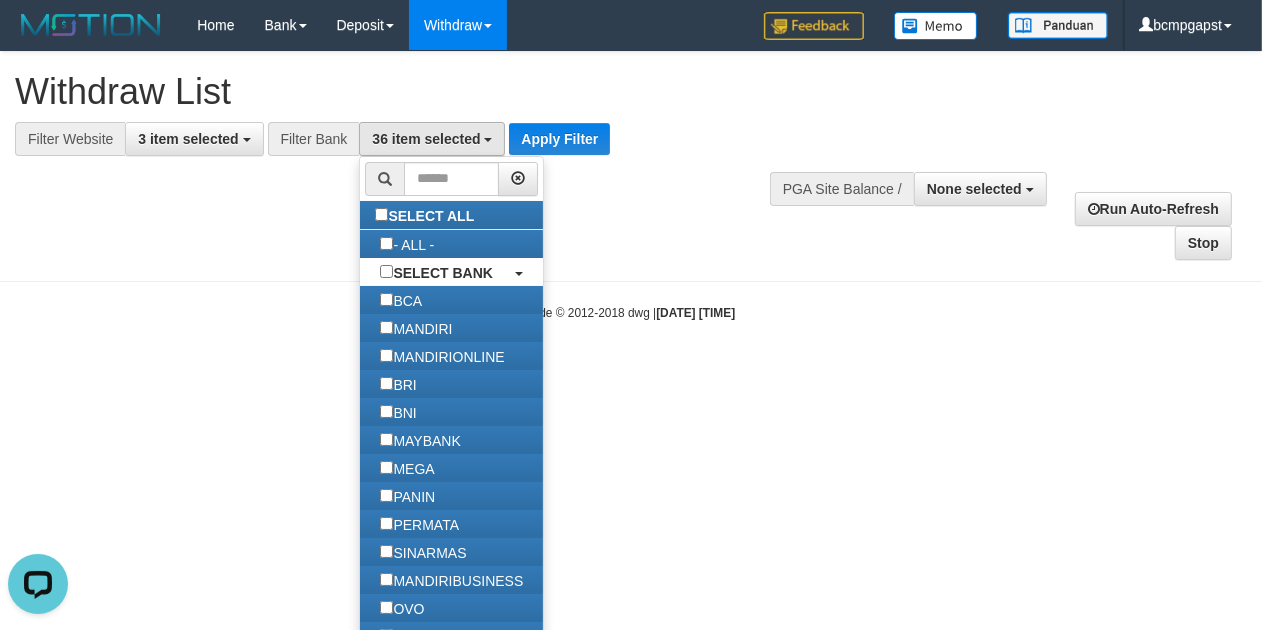 click on "**********" at bounding box center [348, 139] 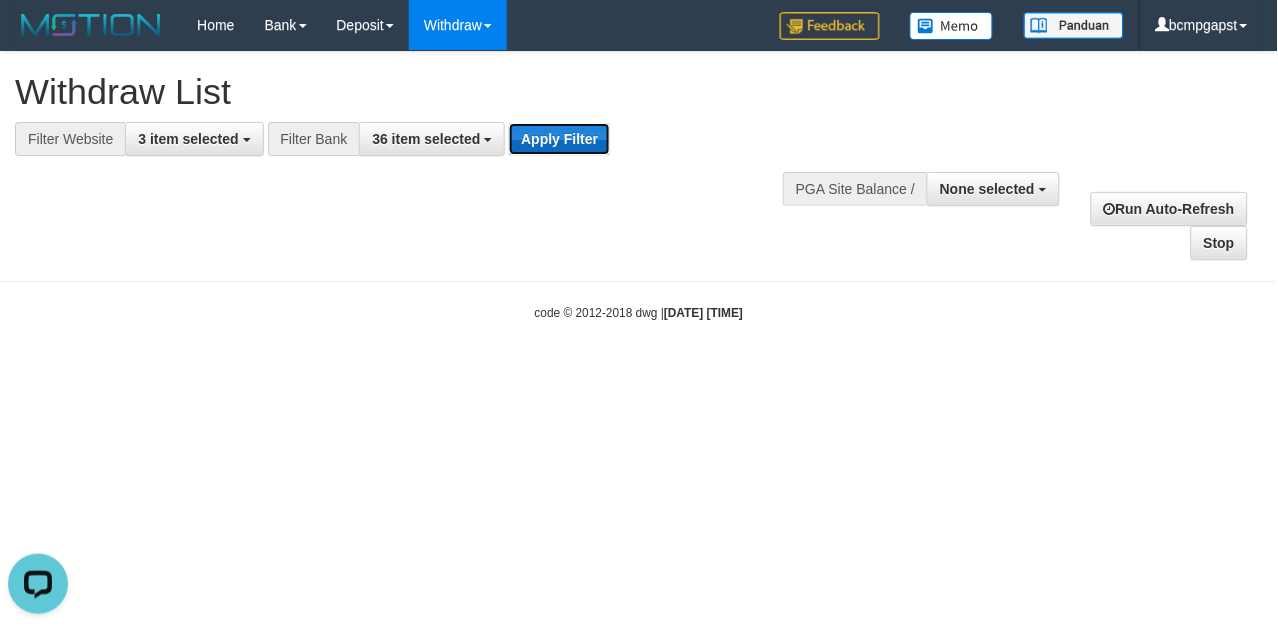 click on "Apply Filter" at bounding box center (559, 139) 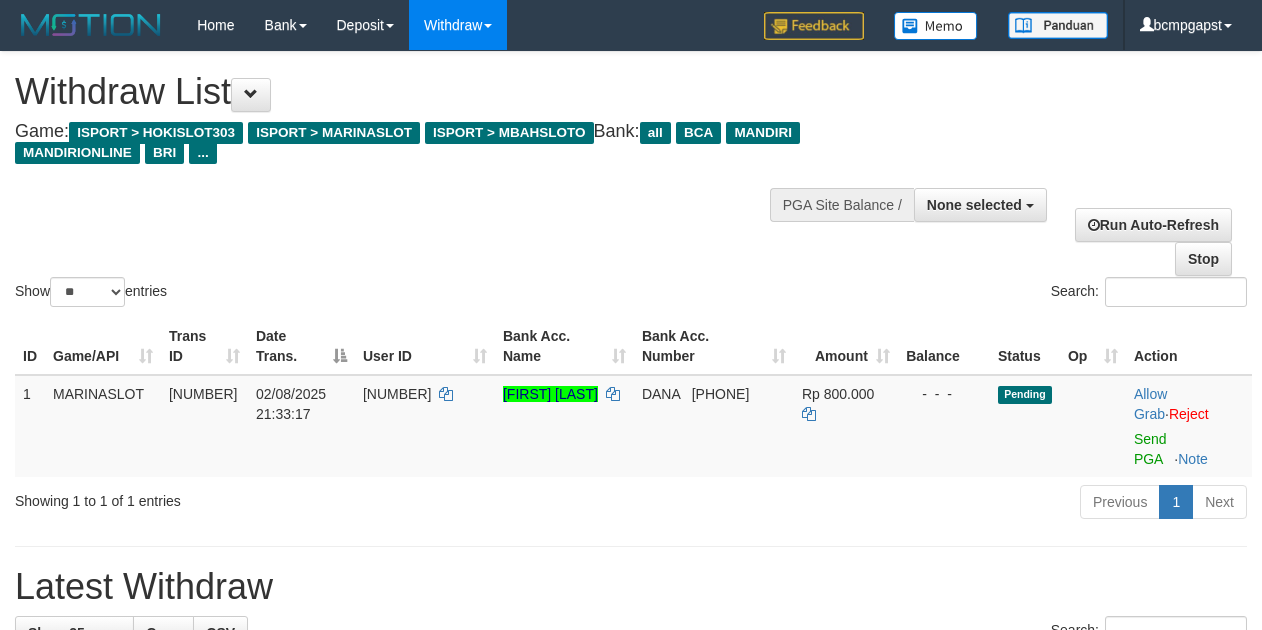select 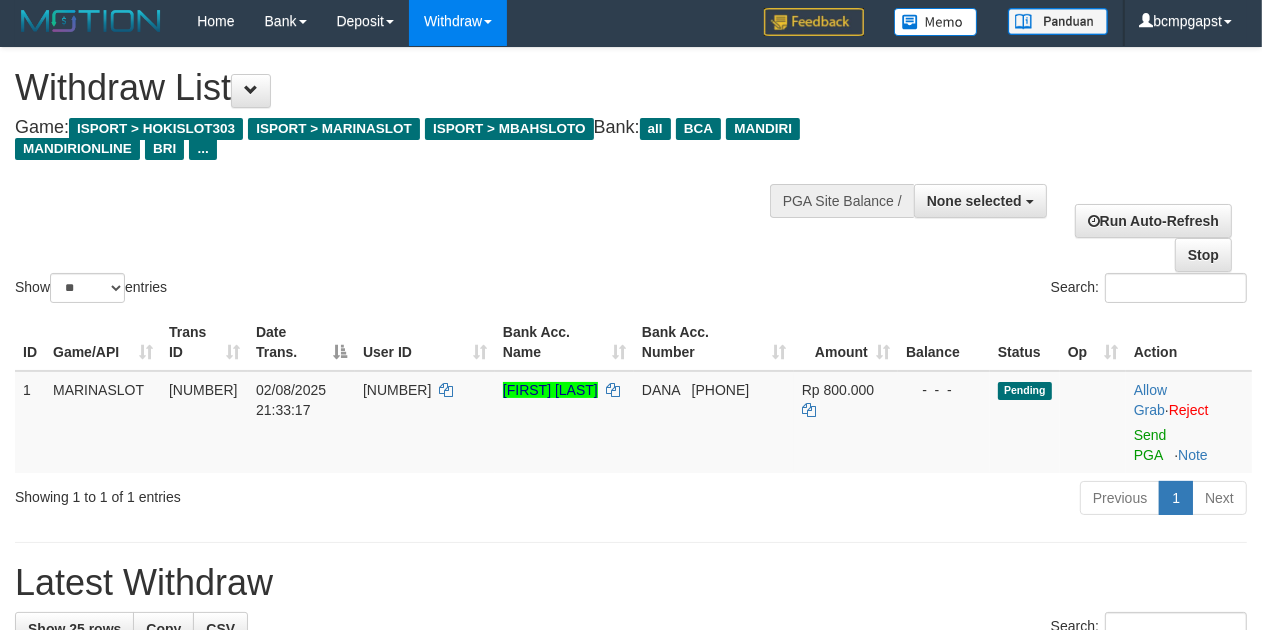 scroll, scrollTop: 147, scrollLeft: 0, axis: vertical 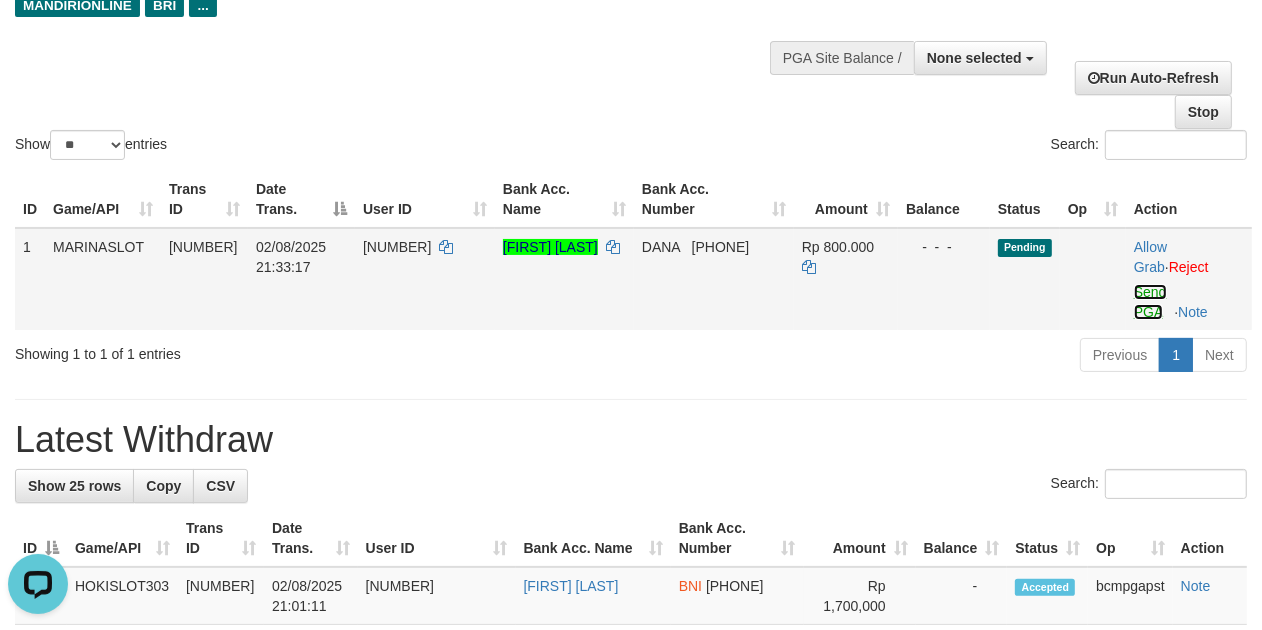 click on "Send PGA" at bounding box center [1150, 302] 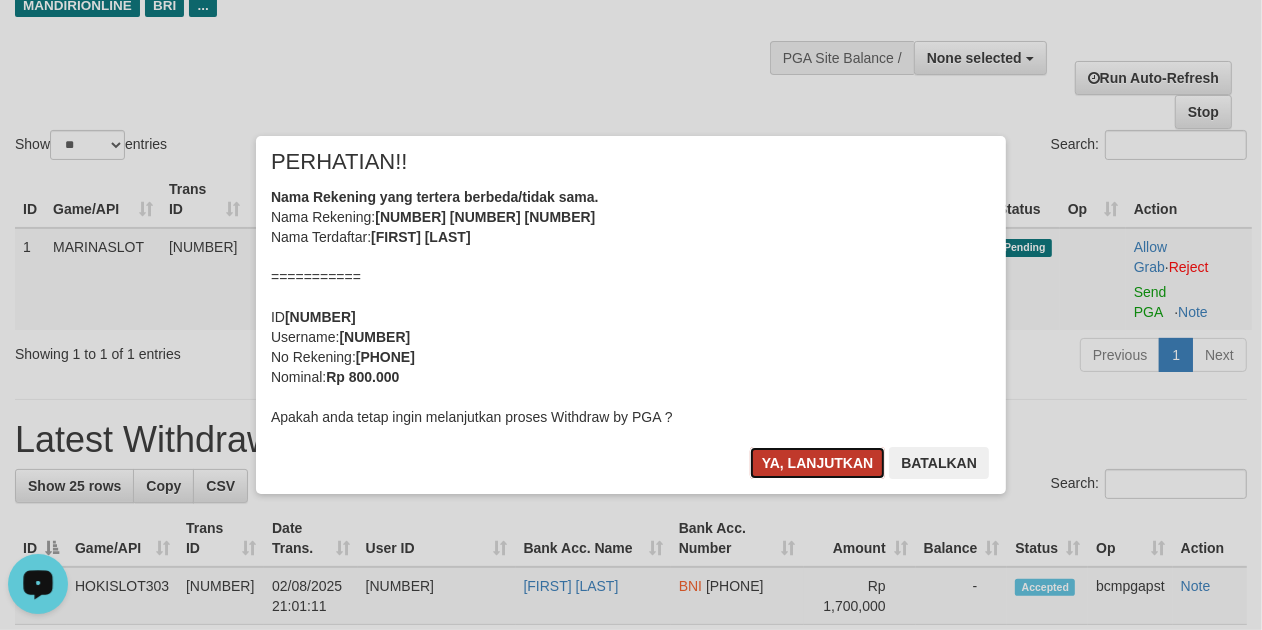 click on "Ya, lanjutkan" at bounding box center (818, 463) 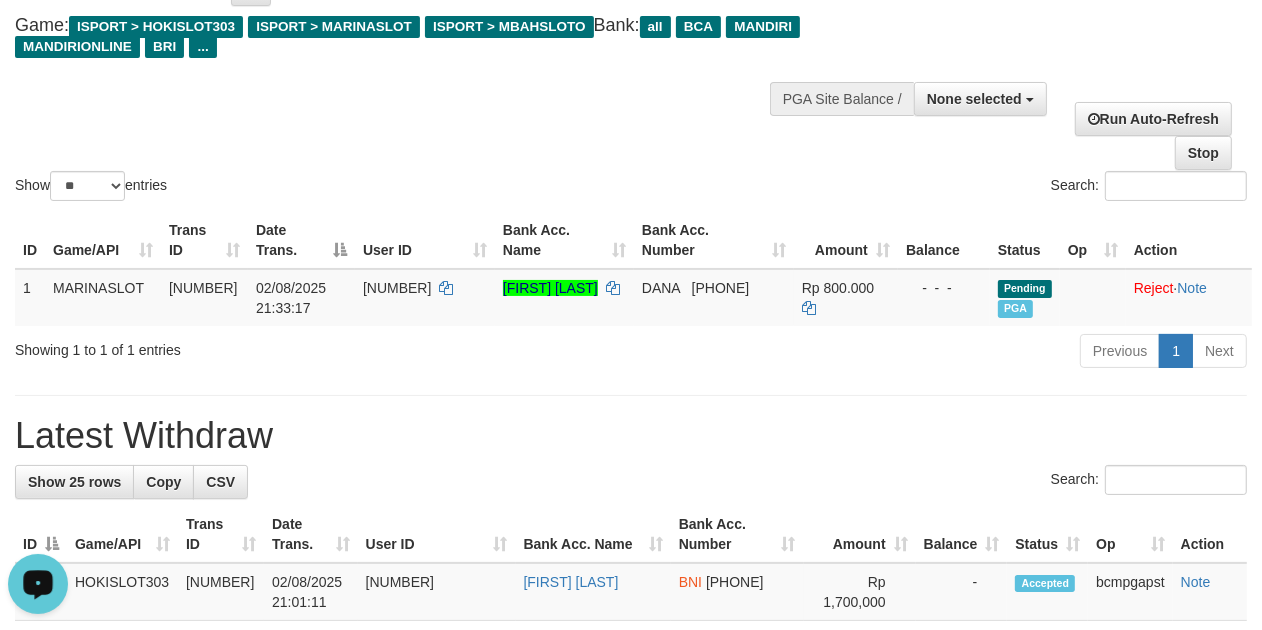 scroll, scrollTop: 0, scrollLeft: 0, axis: both 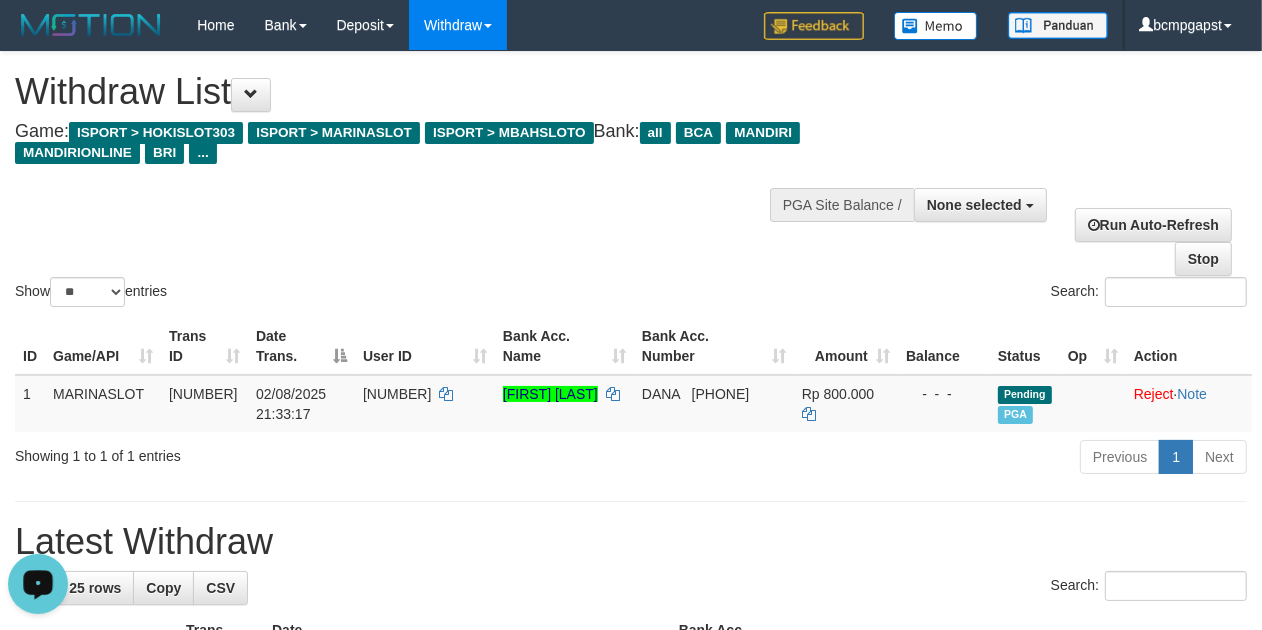 click on "Show  ** ** ** ***  entries Search:" at bounding box center (631, 181) 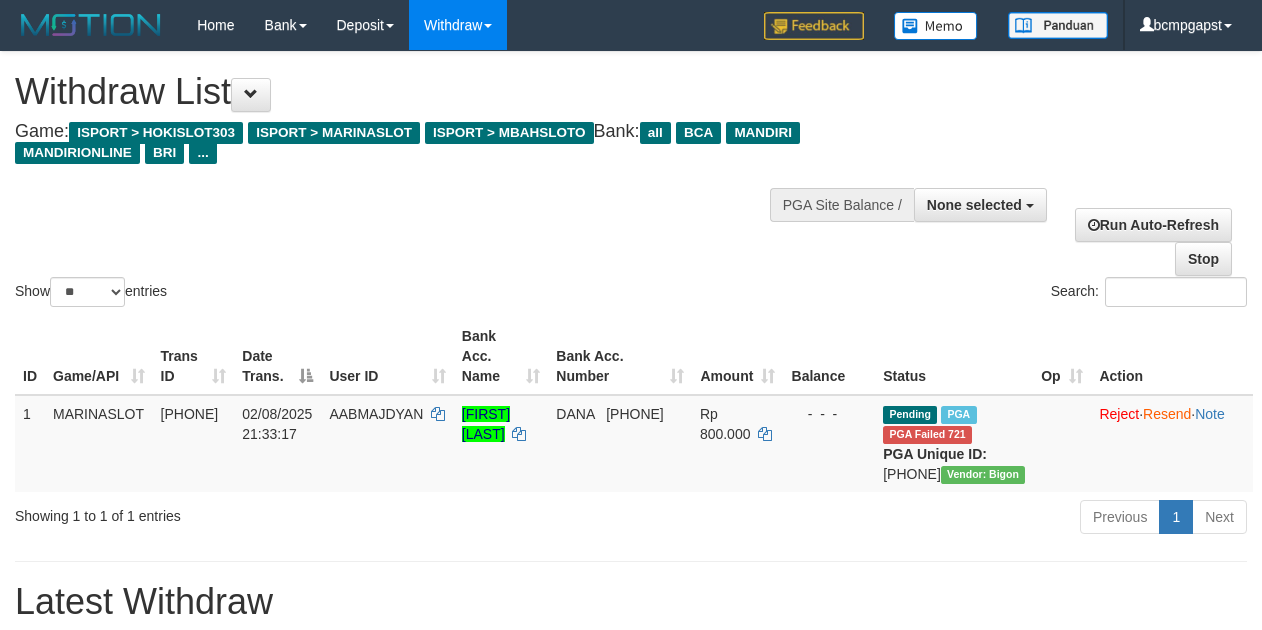 select 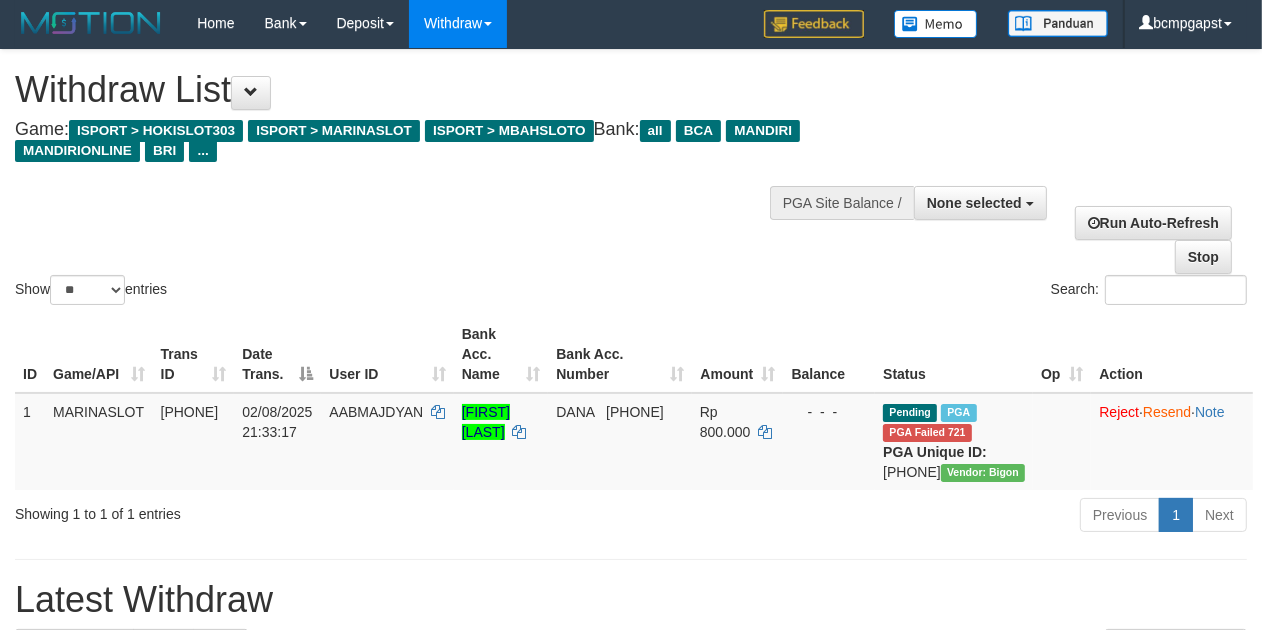 scroll, scrollTop: 0, scrollLeft: 0, axis: both 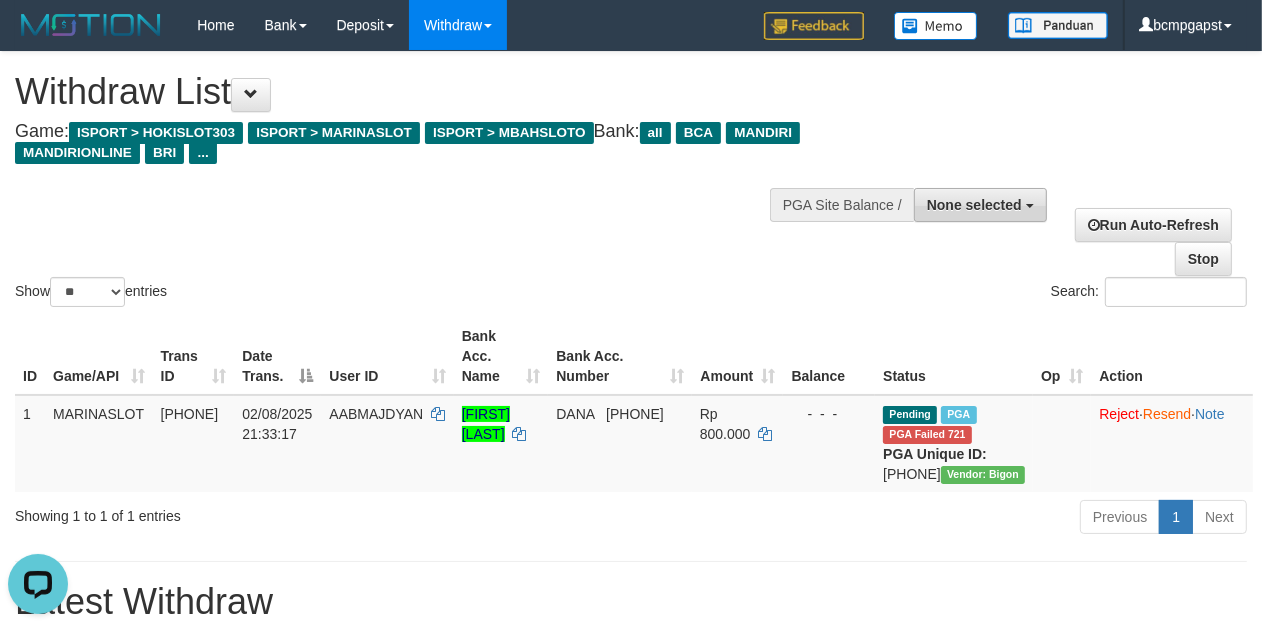 click on "None selected" at bounding box center [980, 205] 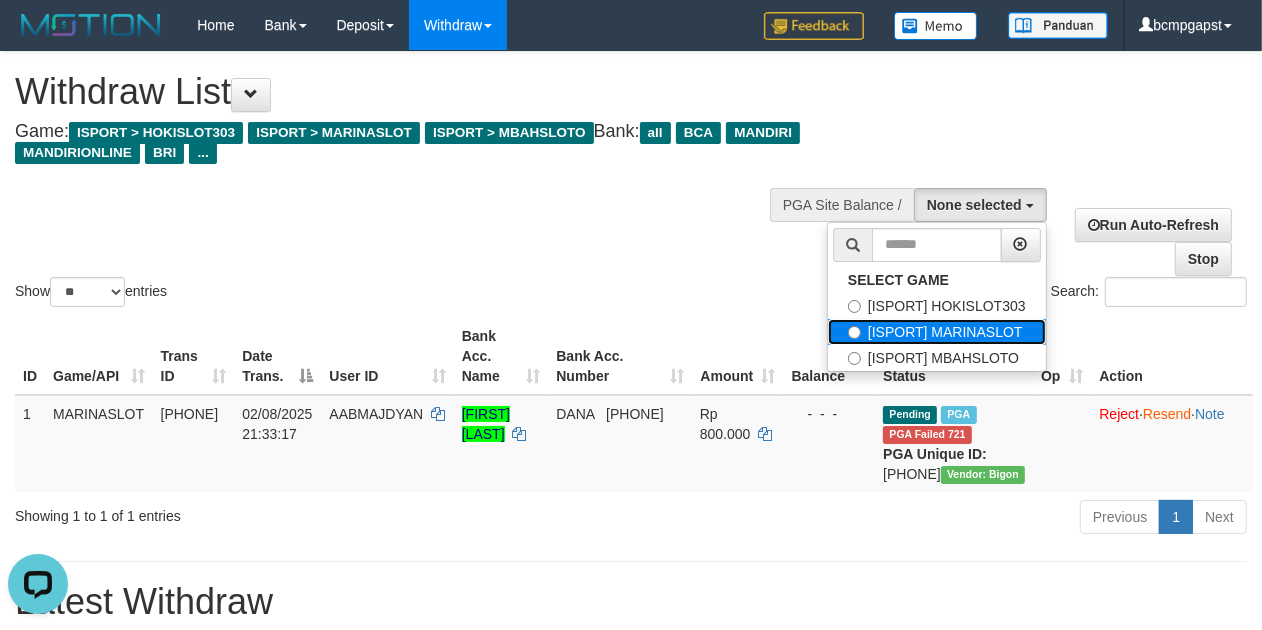 click on "[ISPORT] MARINASLOT" at bounding box center [937, 332] 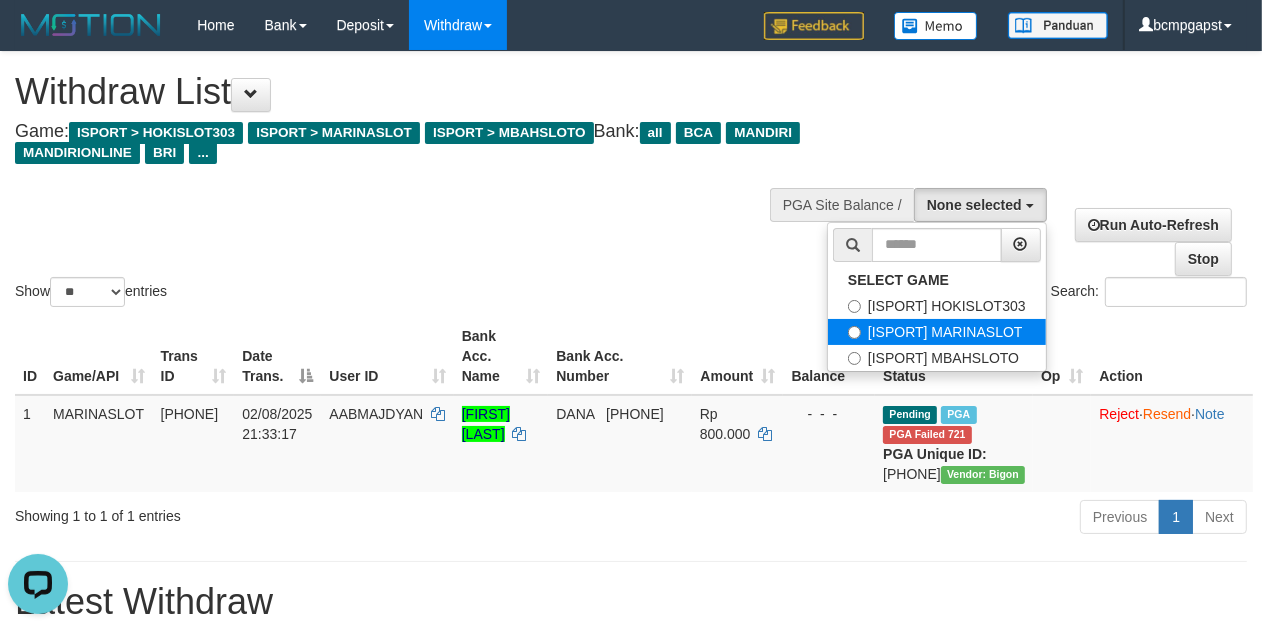 select on "***" 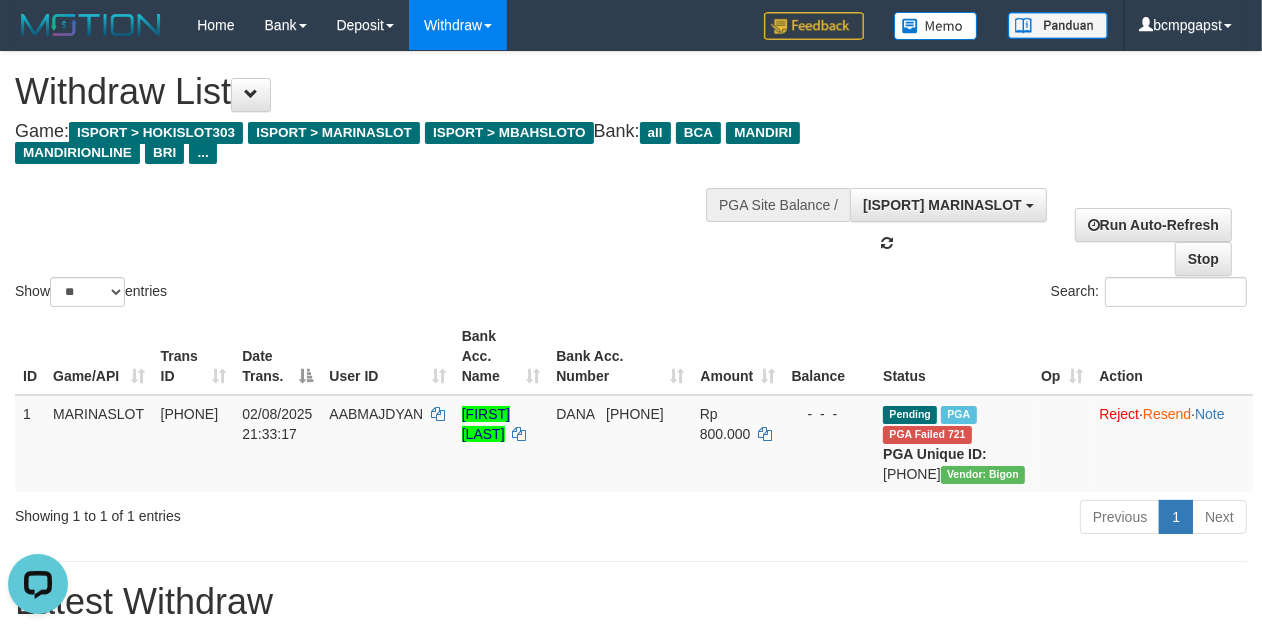 scroll, scrollTop: 34, scrollLeft: 0, axis: vertical 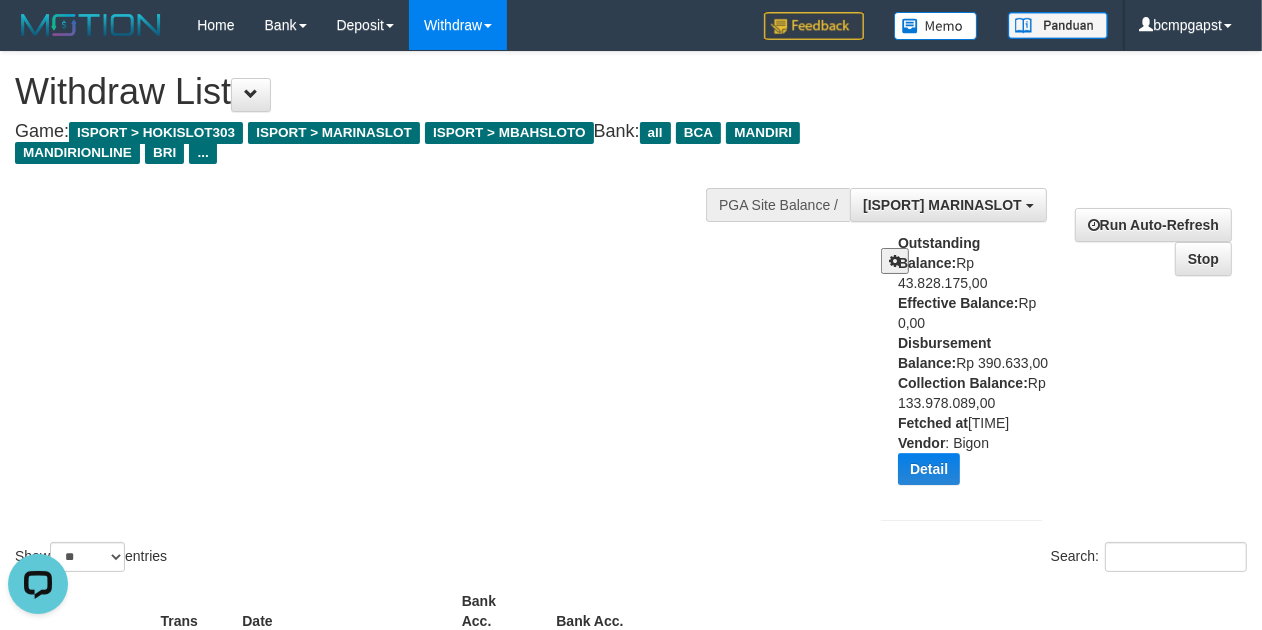 click on "Show  ** ** ** ***  entries Search:" at bounding box center [631, 314] 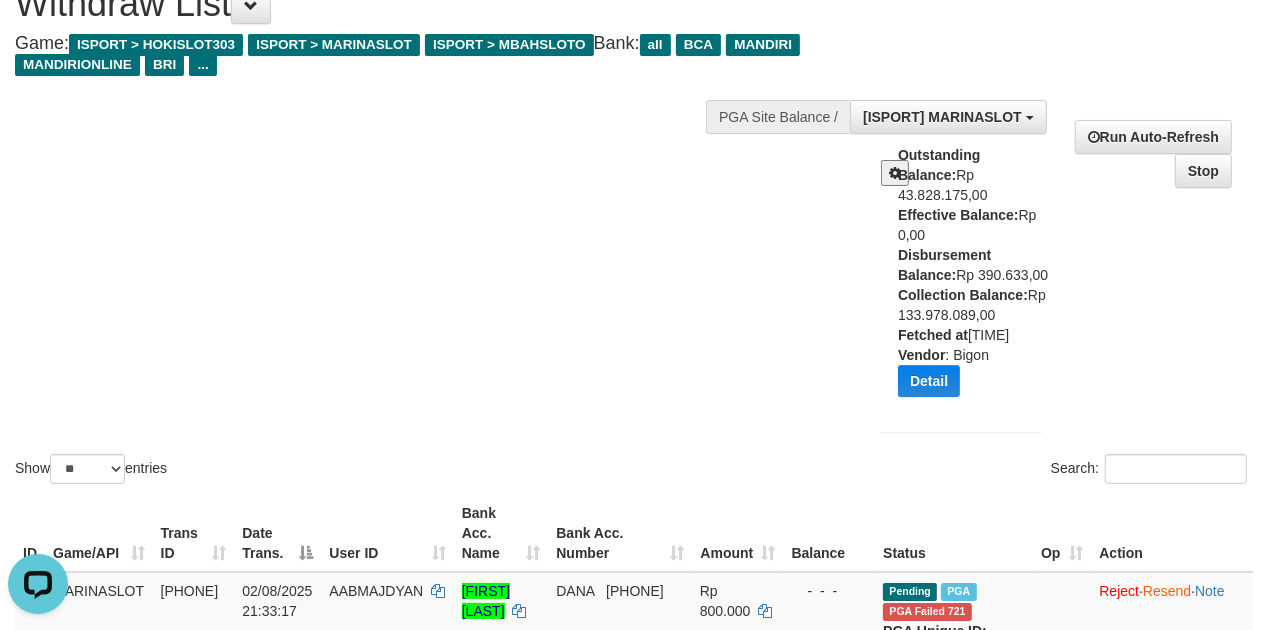 scroll, scrollTop: 222, scrollLeft: 0, axis: vertical 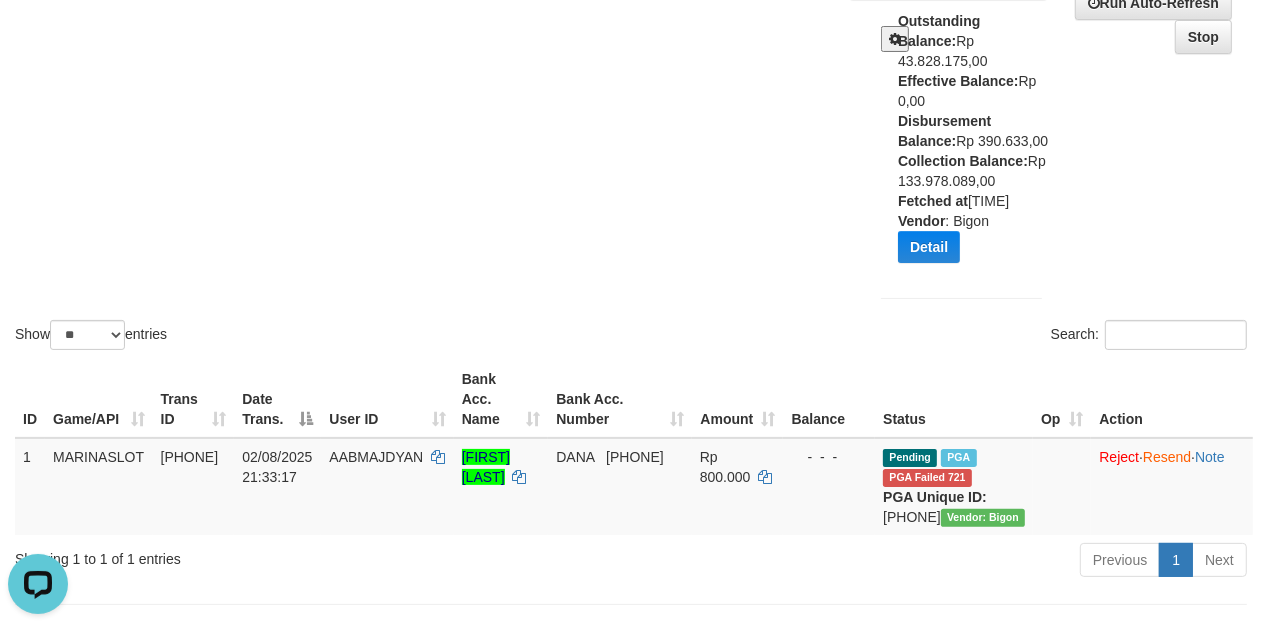 click on "Show  ** ** ** ***  entries Search:" at bounding box center [631, 92] 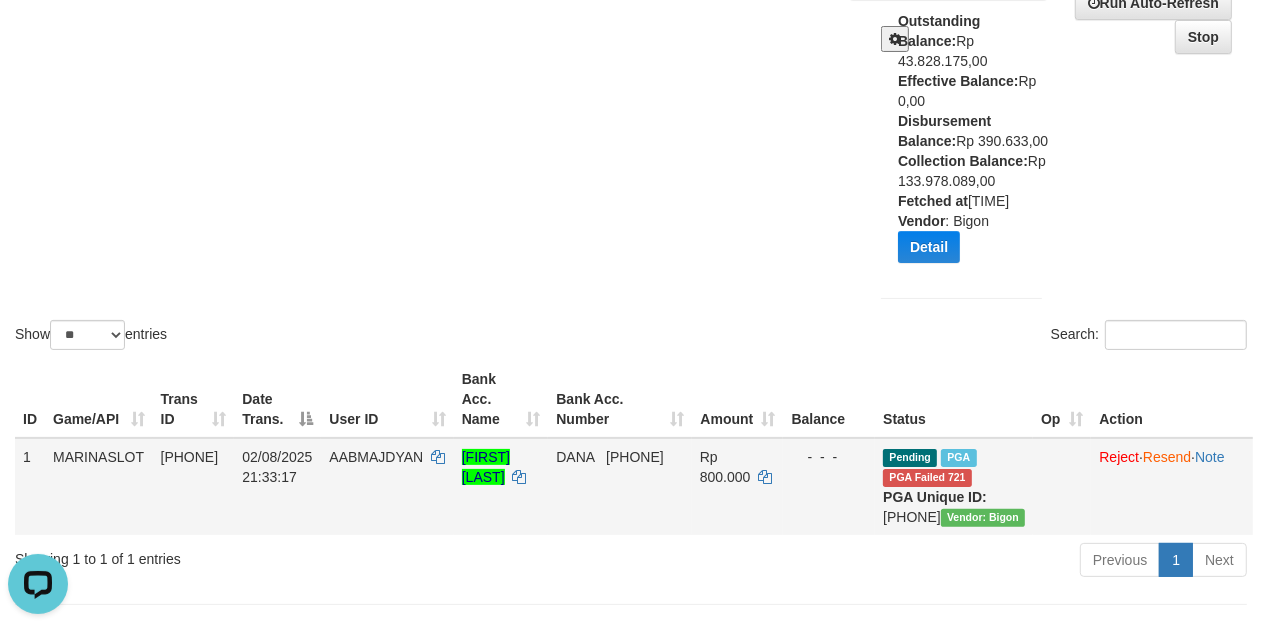 click on "Reject ·    Resend    ·    Note" at bounding box center [1172, 486] 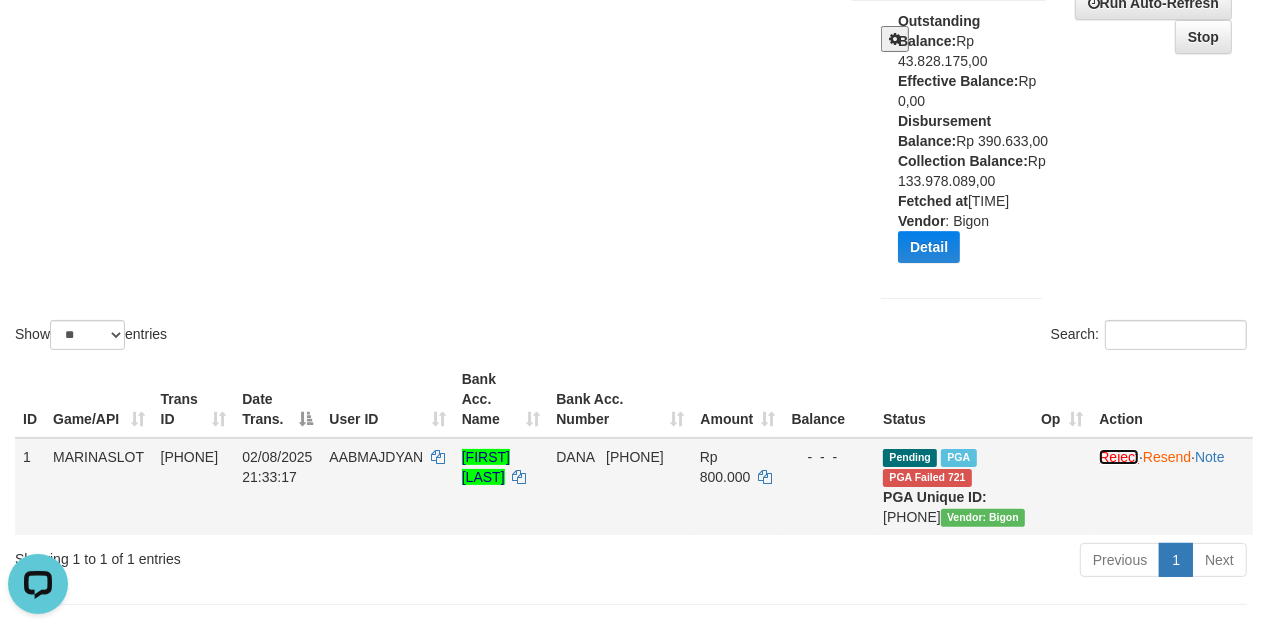 click on "Reject" at bounding box center (1119, 457) 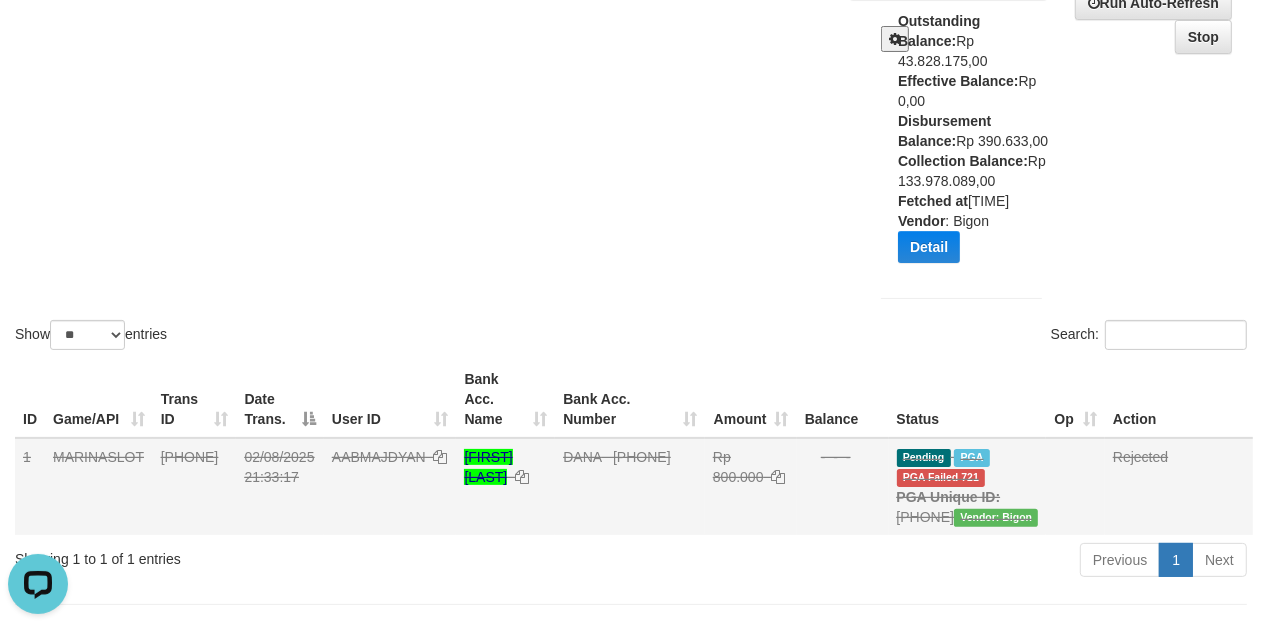 drag, startPoint x: 804, startPoint y: 164, endPoint x: 693, endPoint y: 188, distance: 113.56496 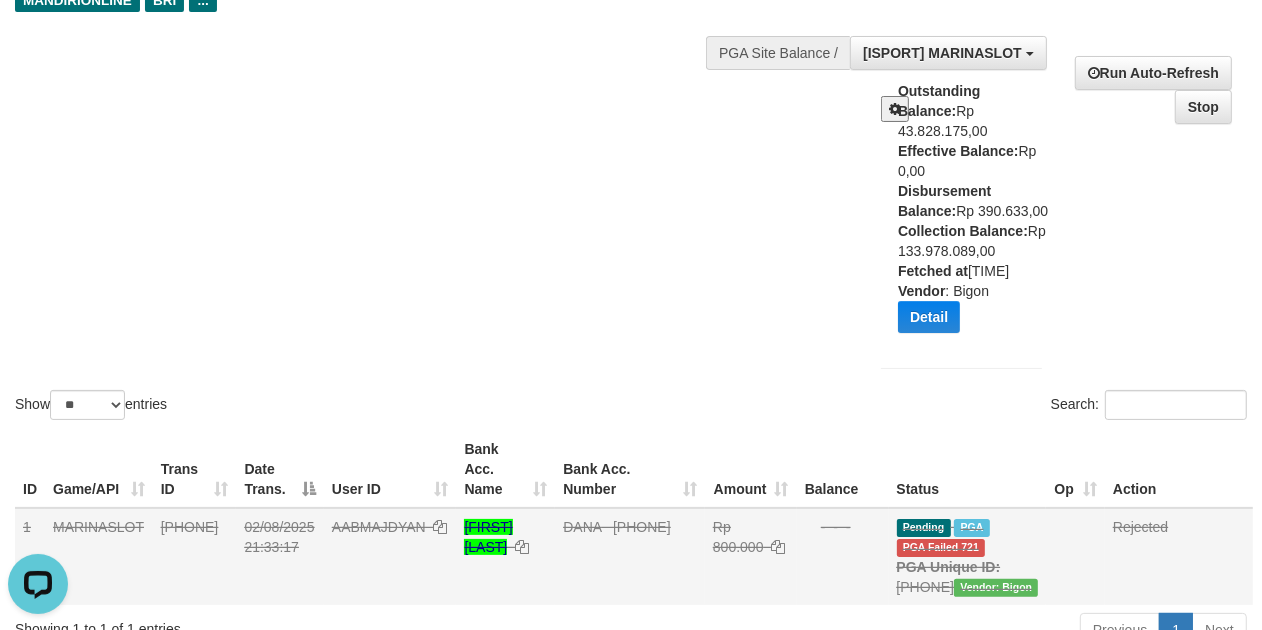 scroll, scrollTop: 0, scrollLeft: 0, axis: both 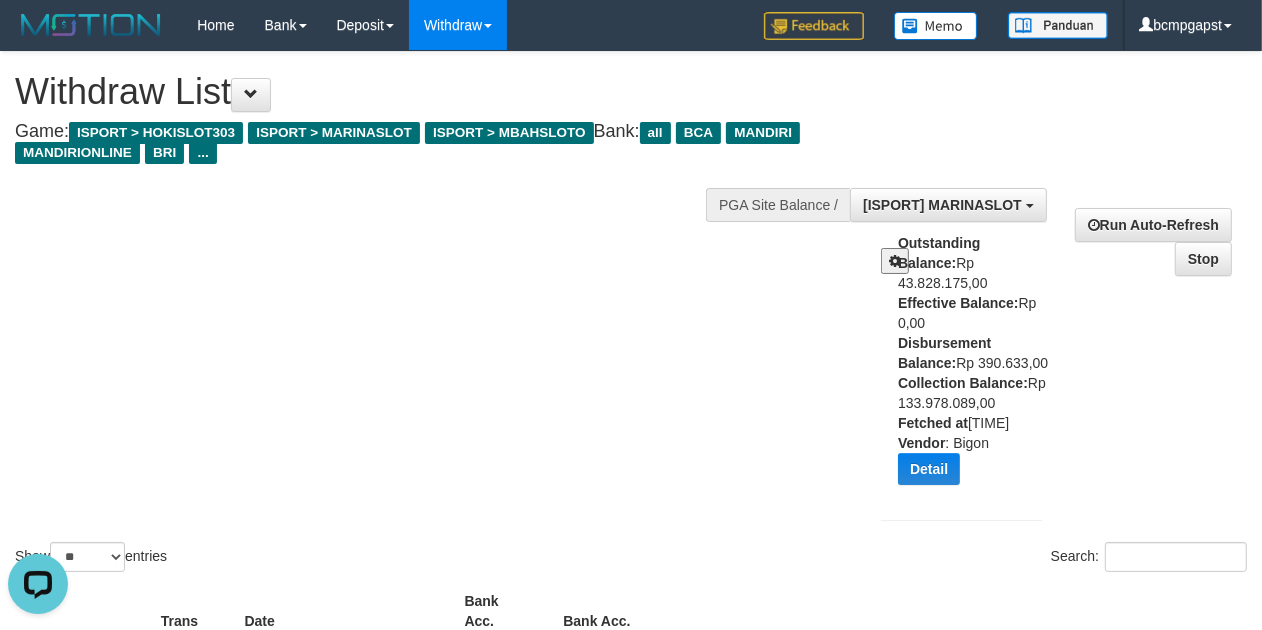 drag, startPoint x: 846, startPoint y: 110, endPoint x: 587, endPoint y: 77, distance: 261.09384 